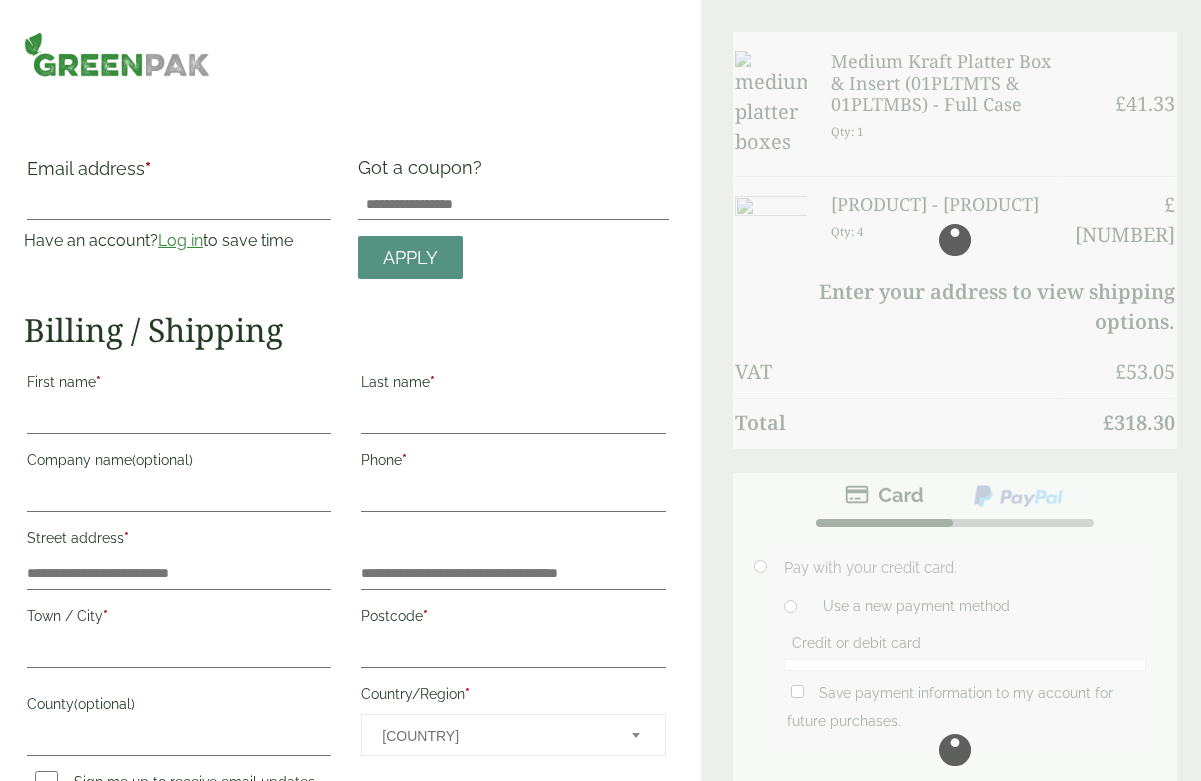 scroll, scrollTop: 0, scrollLeft: 0, axis: both 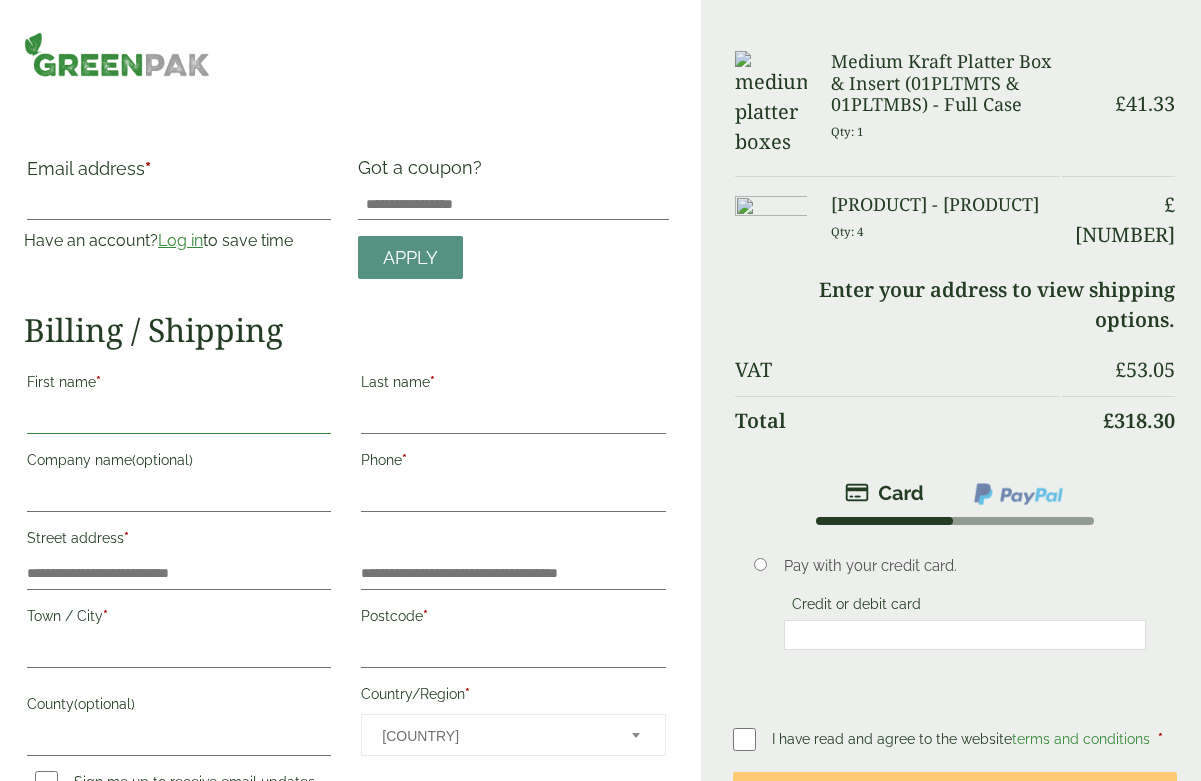 click on "First name  *" at bounding box center [179, 418] 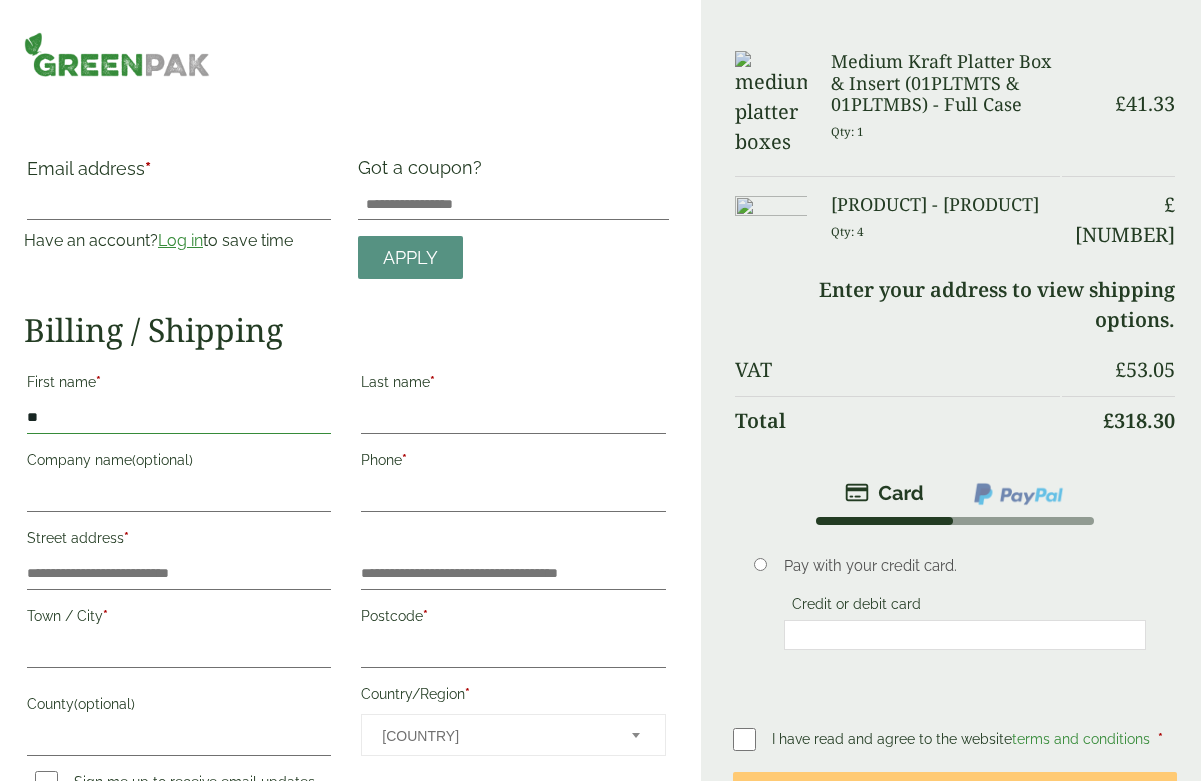 type on "*" 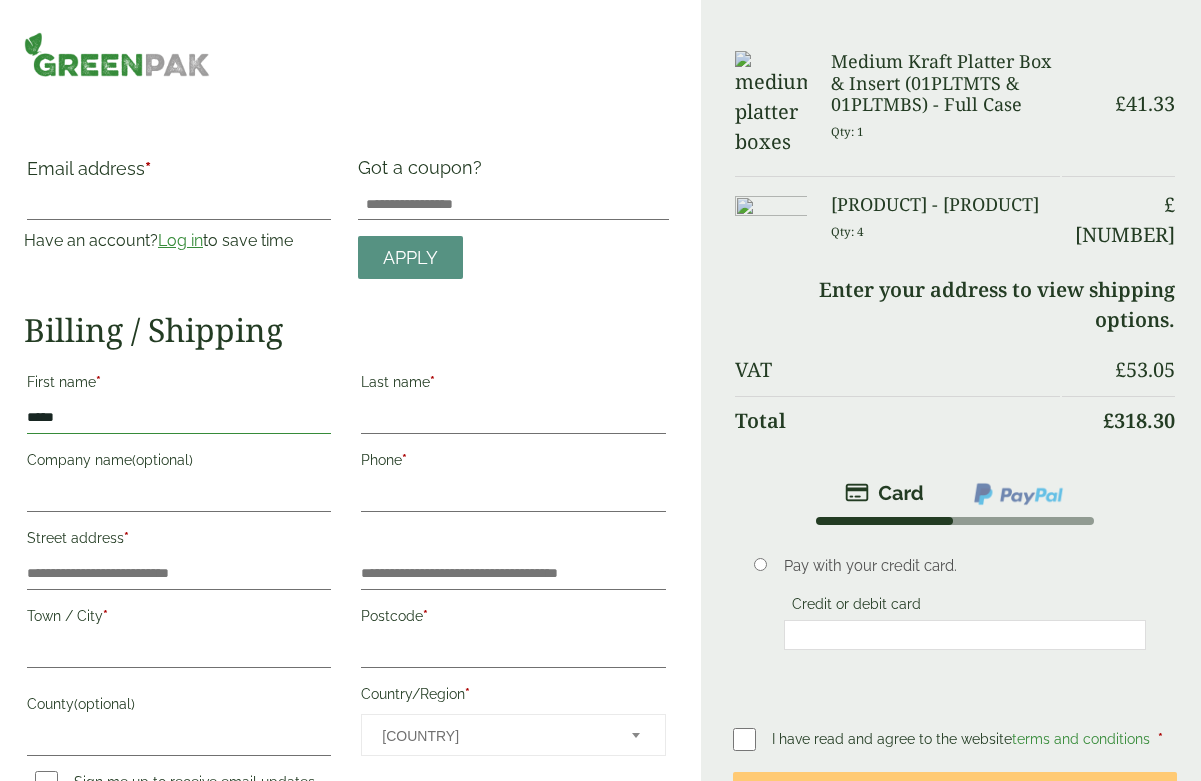 type on "*****" 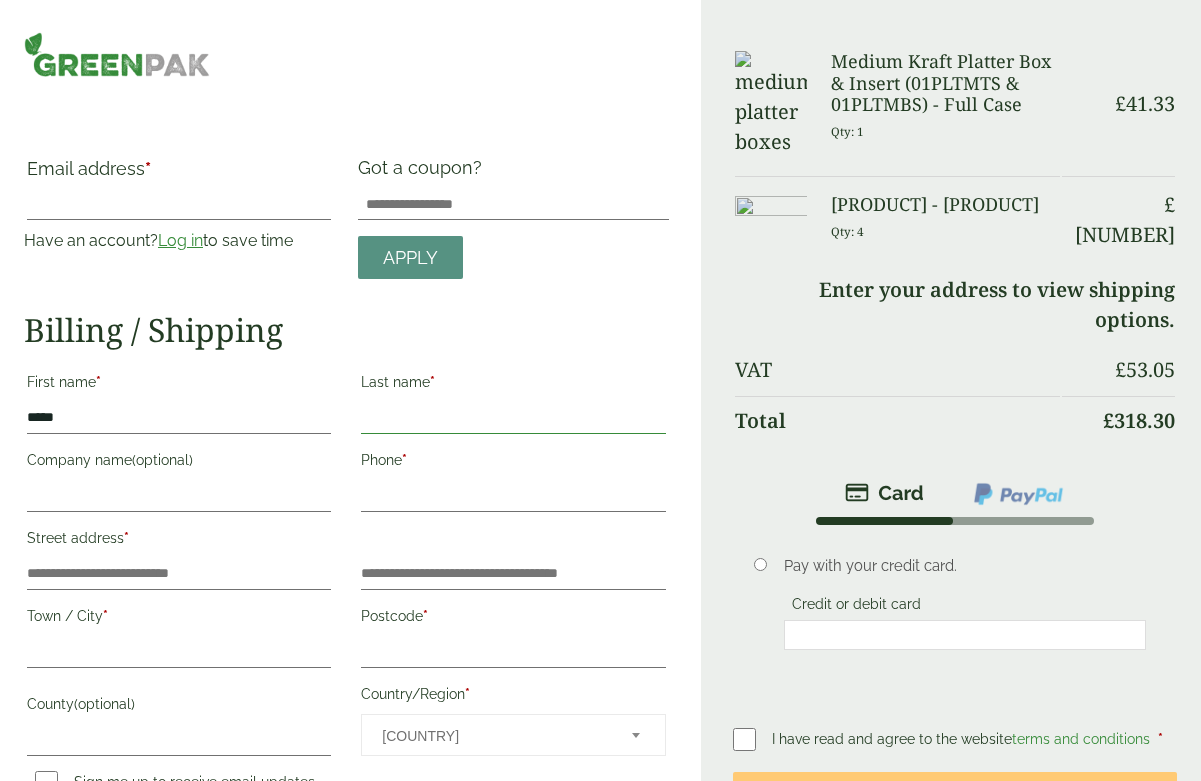 click on "Last name  *" at bounding box center (513, 418) 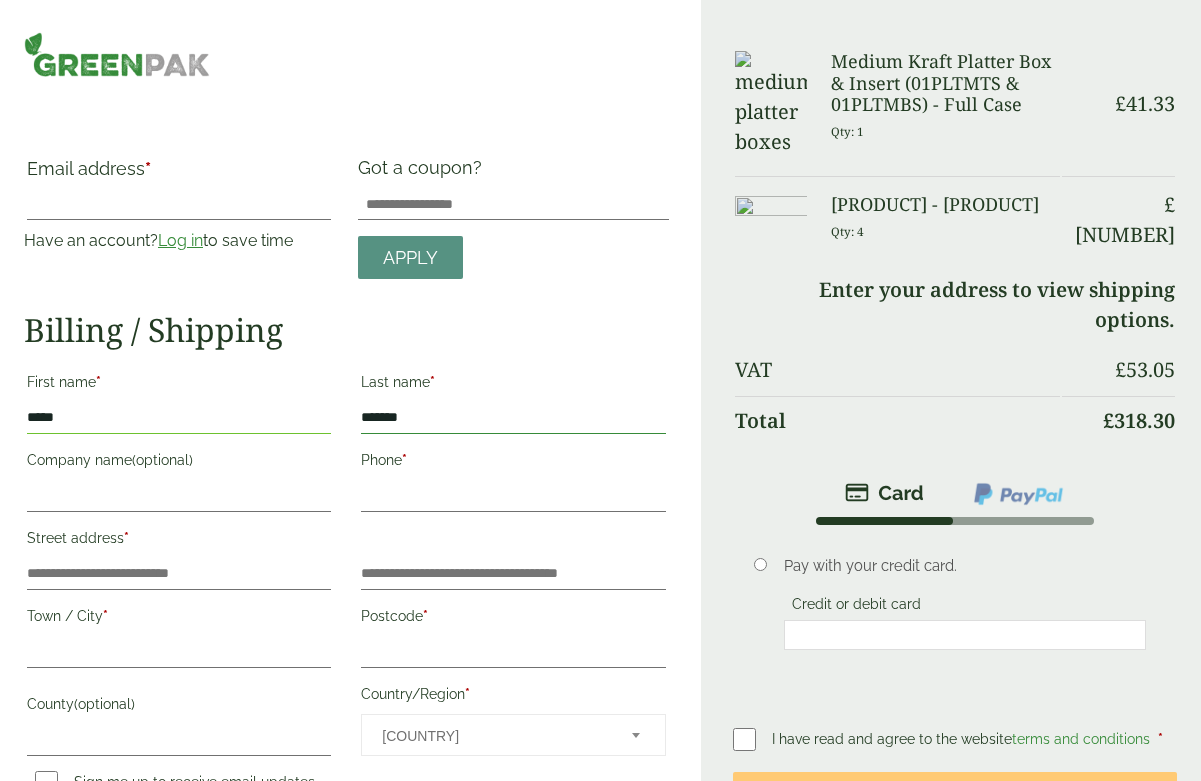 type on "*******" 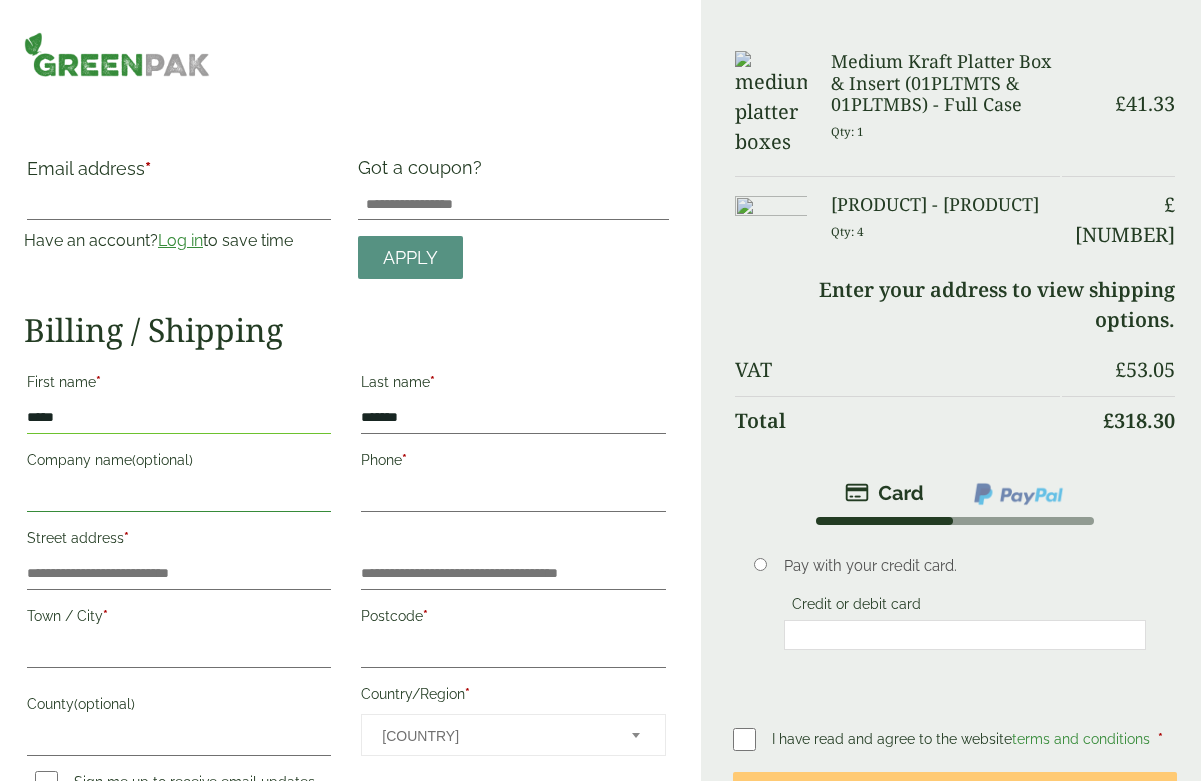 click on "Company name  (optional)" at bounding box center [179, 496] 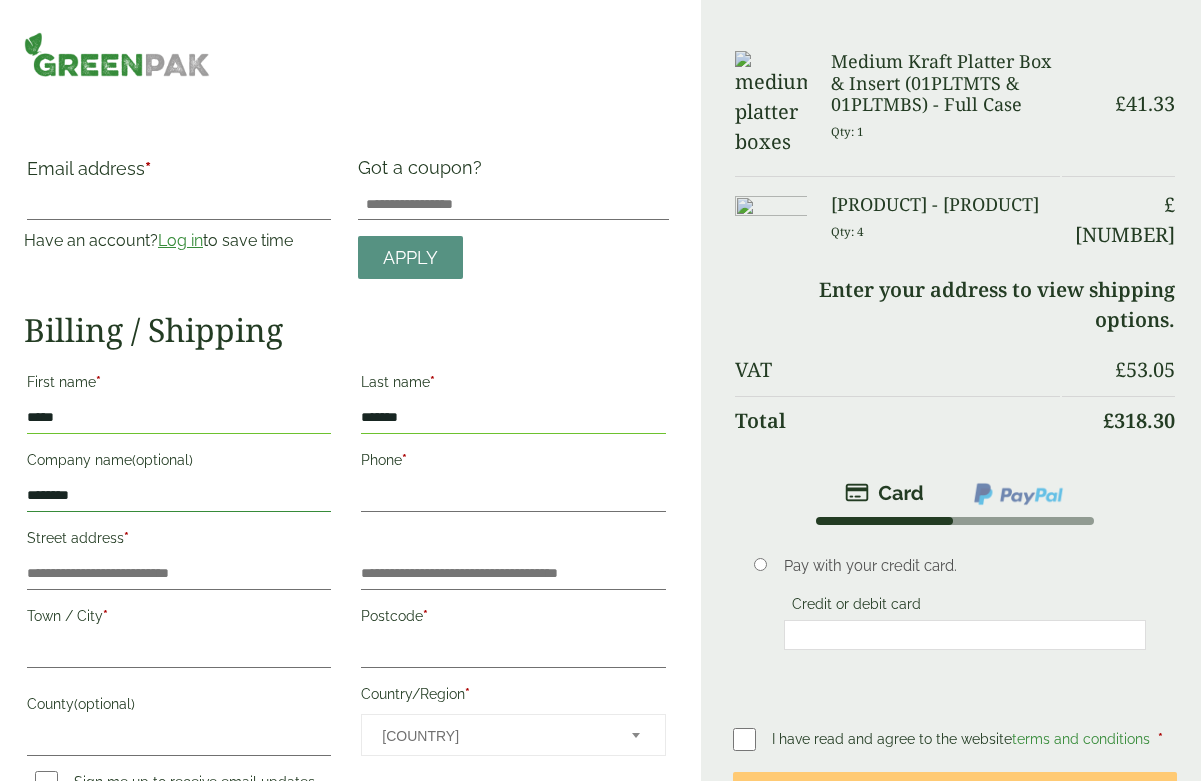 type on "********" 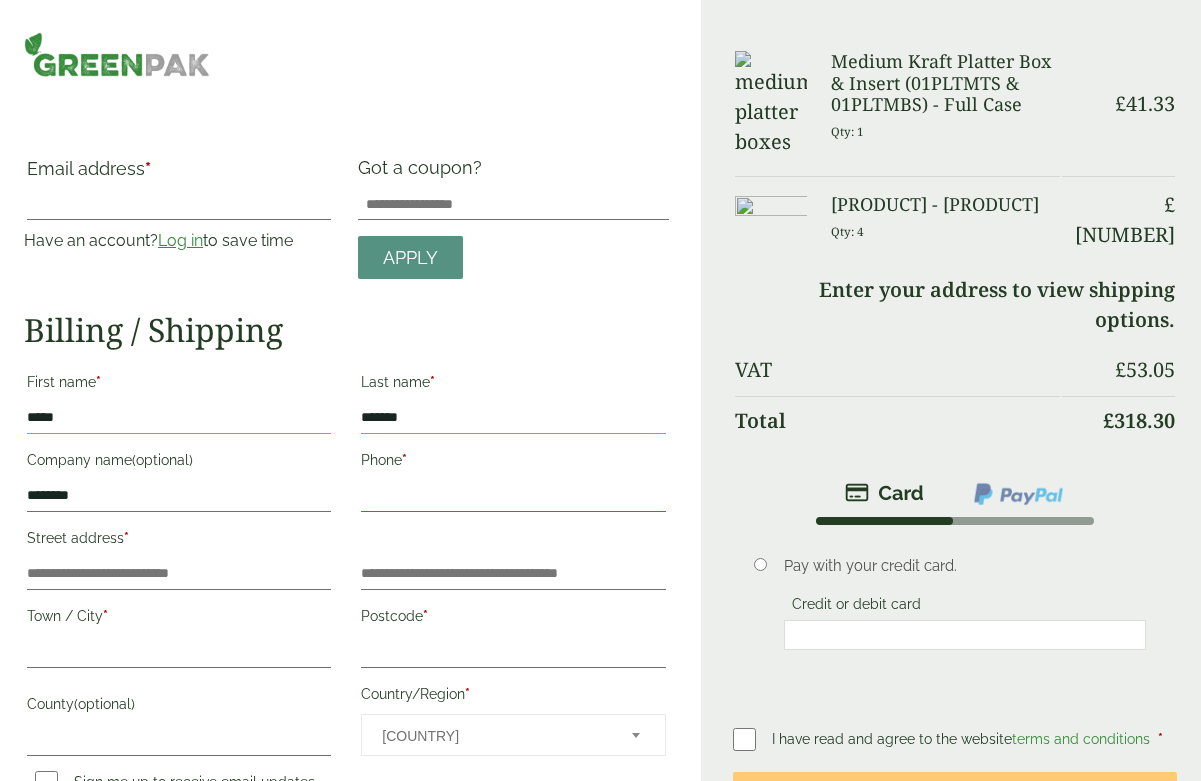 click on "Phone  *" at bounding box center [513, 496] 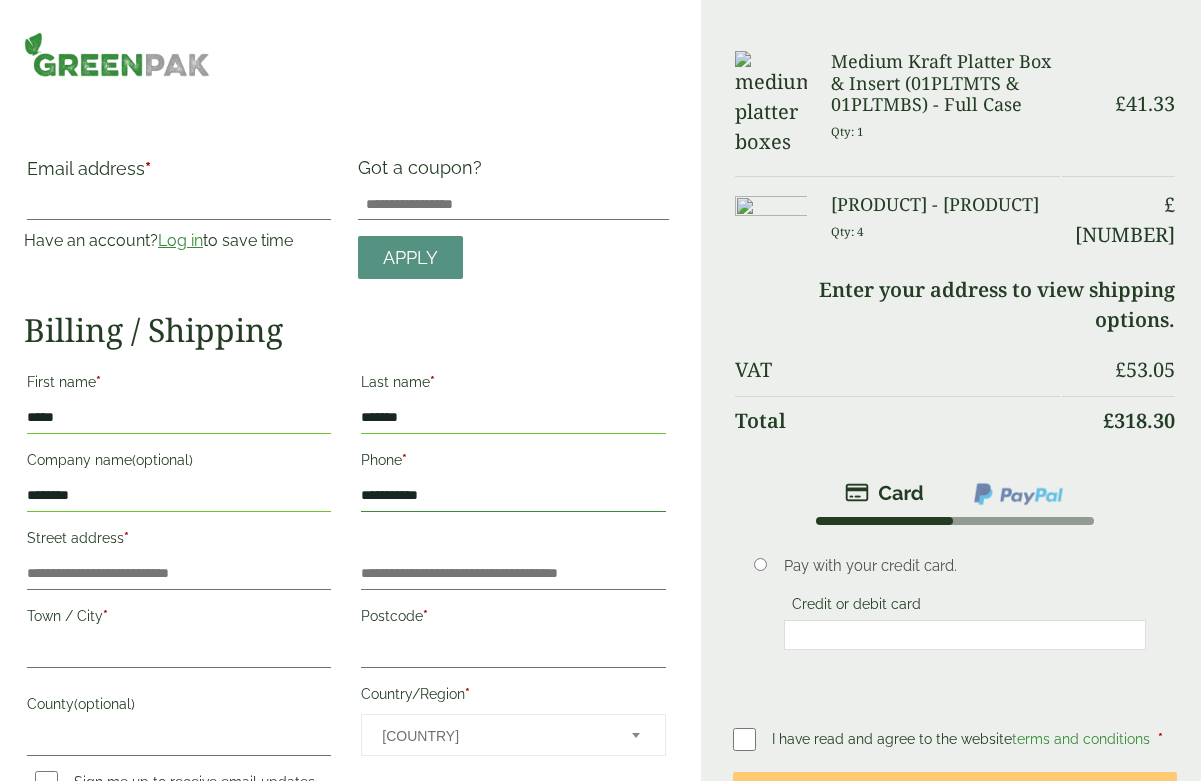 type on "**********" 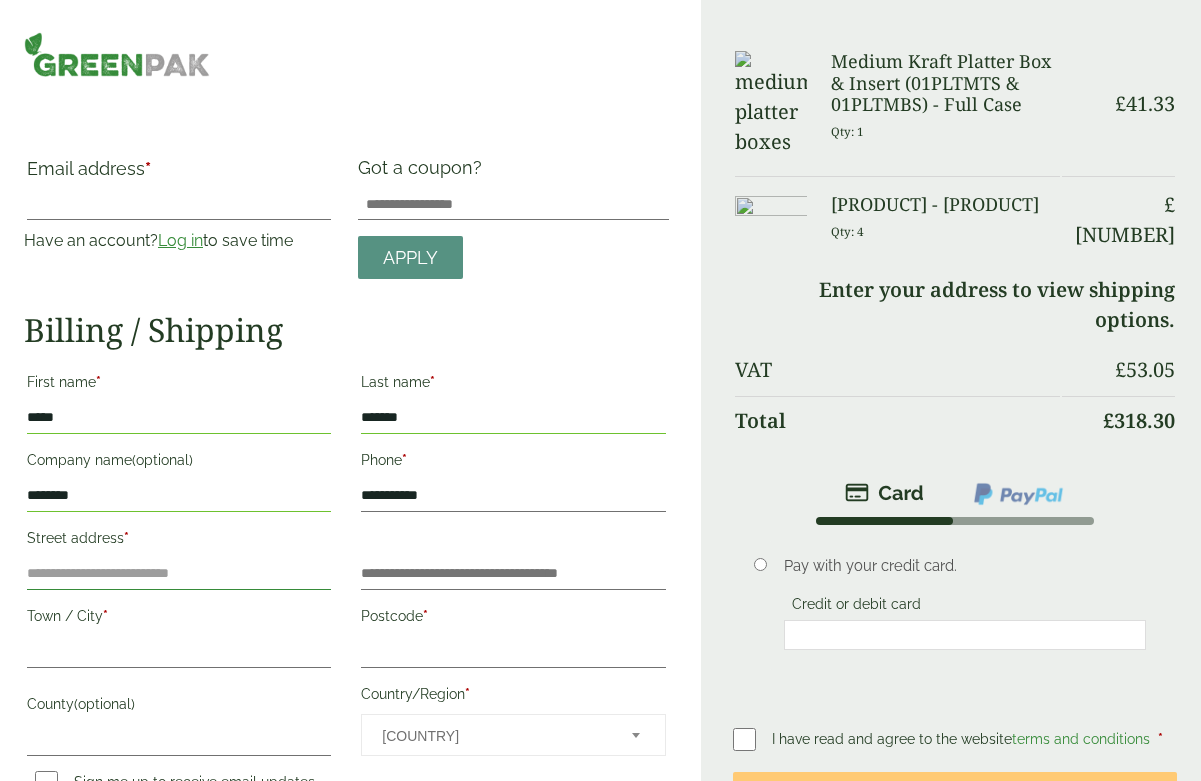 click on "Street address  *" at bounding box center [179, 574] 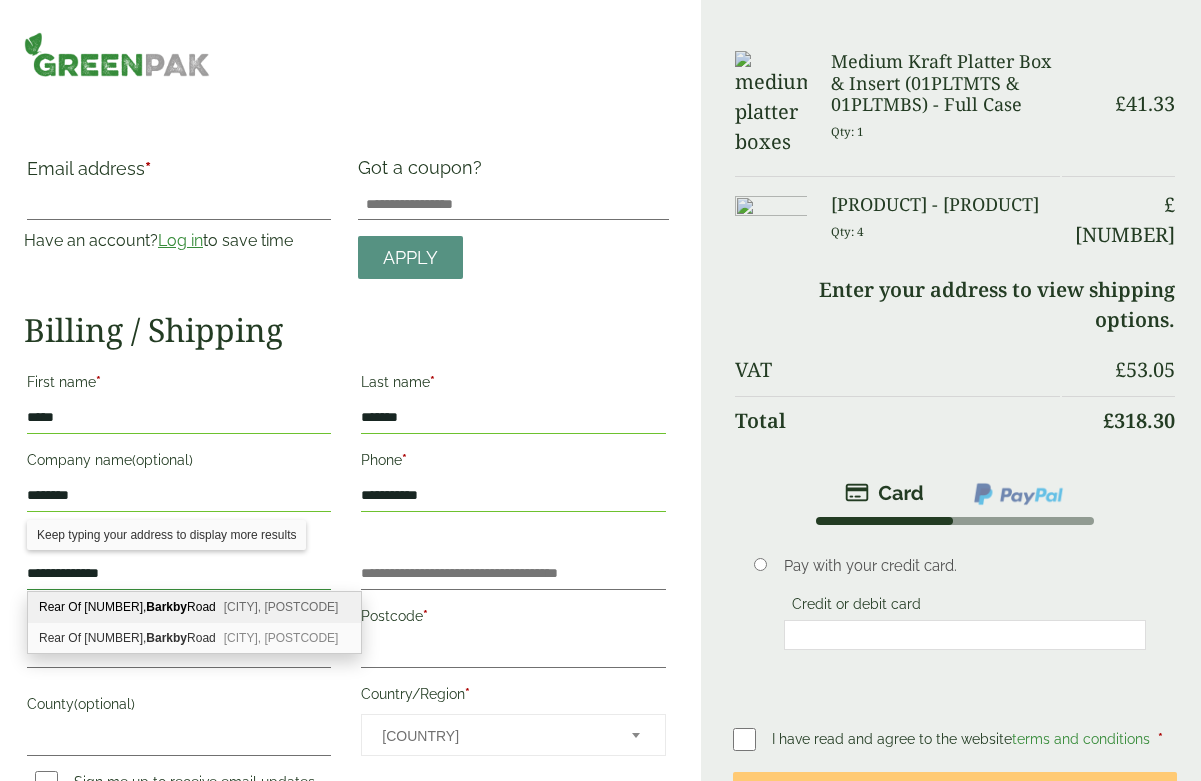 type on "**********" 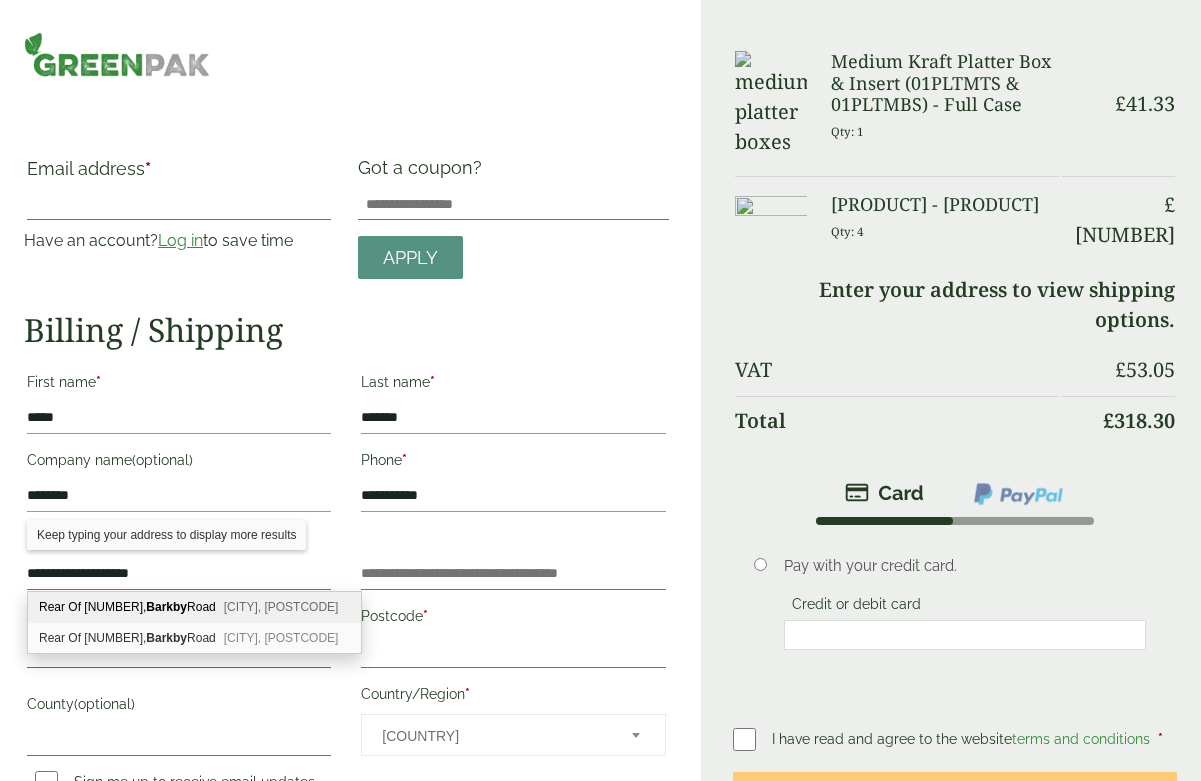 type on "*********" 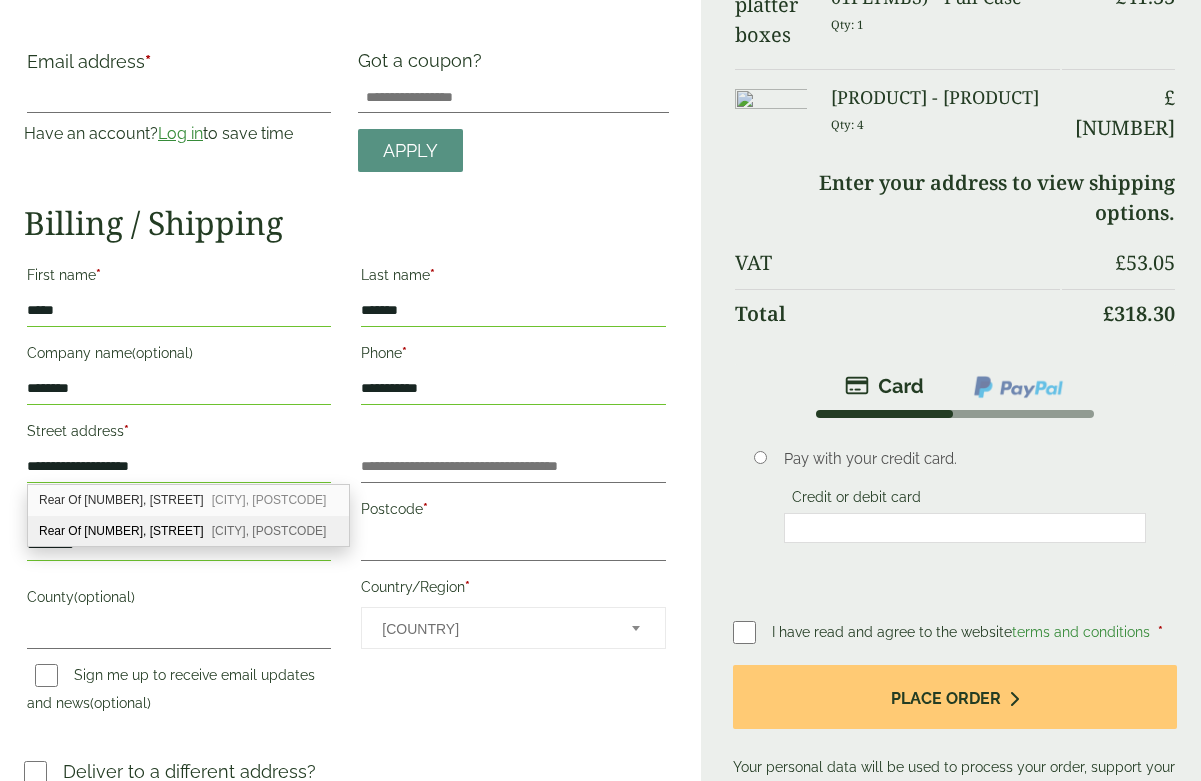 scroll, scrollTop: 118, scrollLeft: 0, axis: vertical 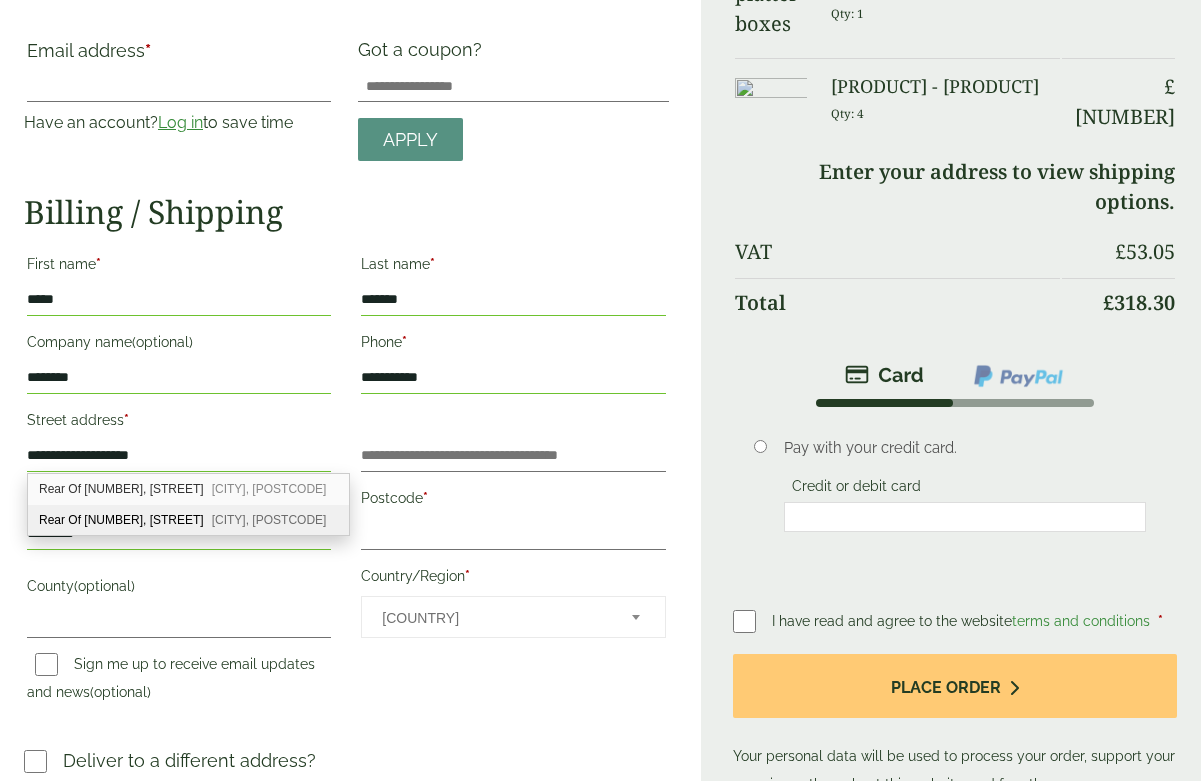 click on "Billing / Shipping" at bounding box center [346, 212] 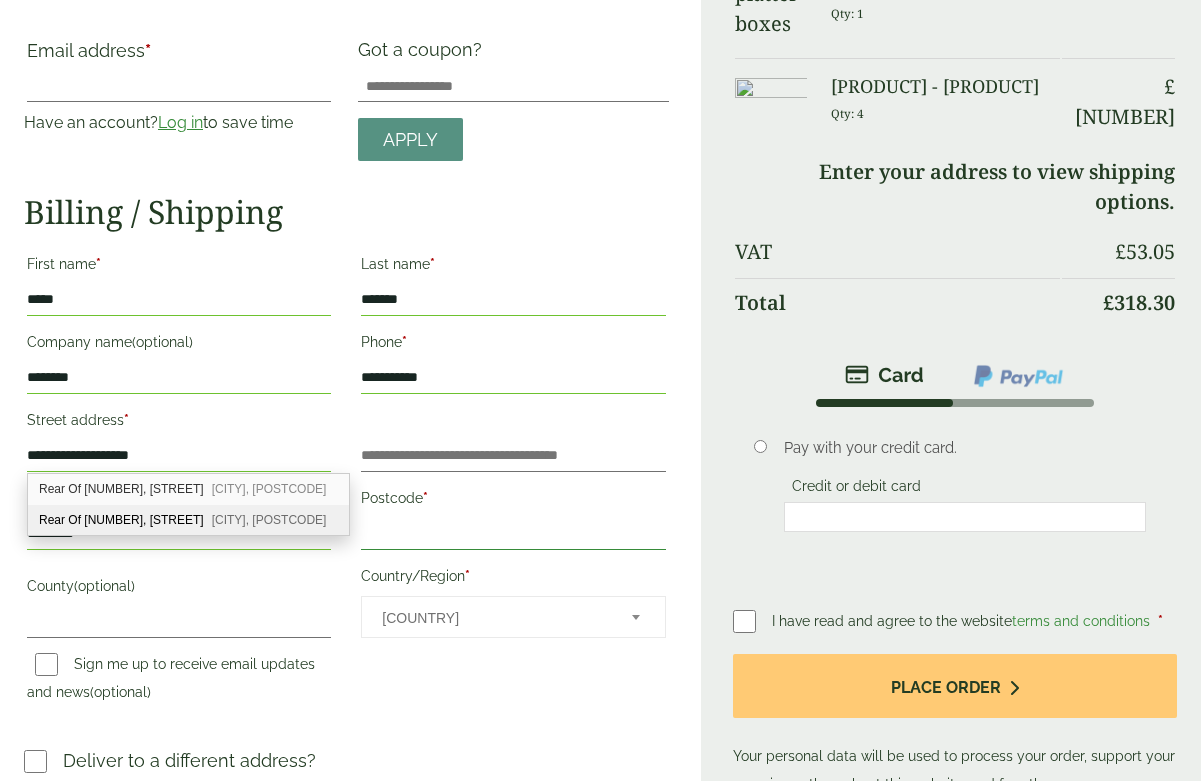 click on "Postcode  *" at bounding box center [513, 534] 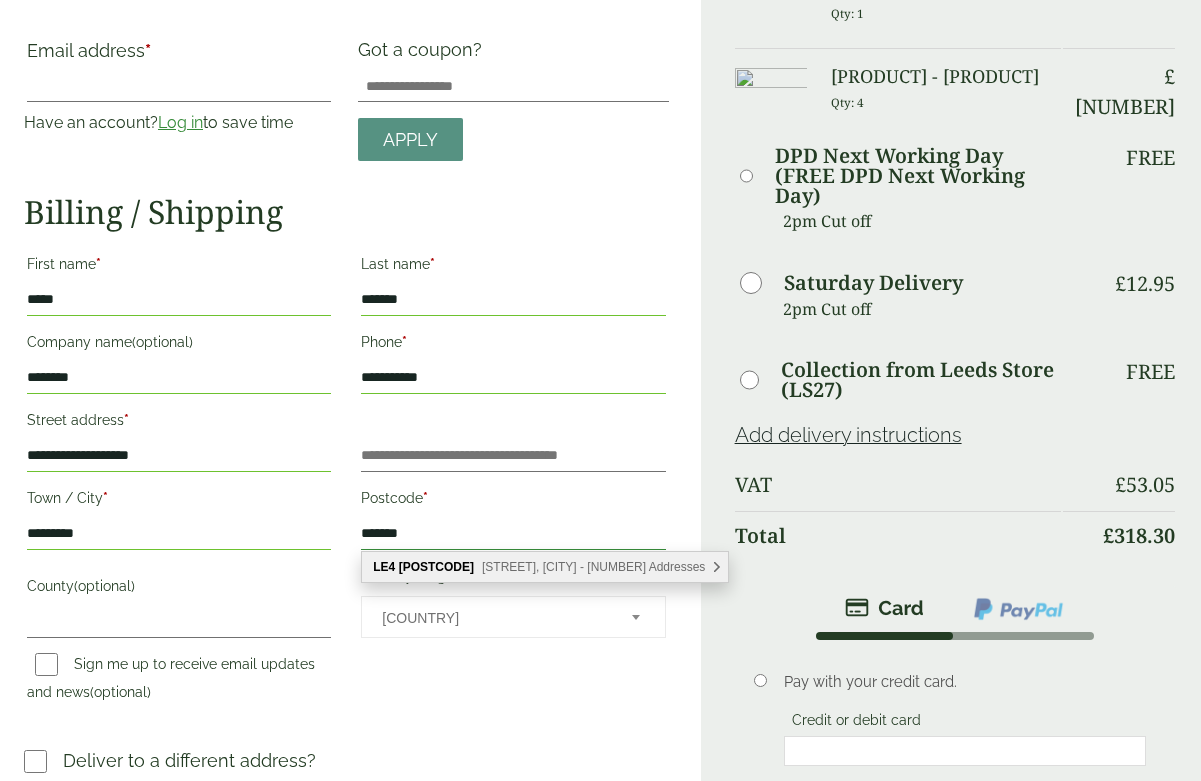 type on "*******" 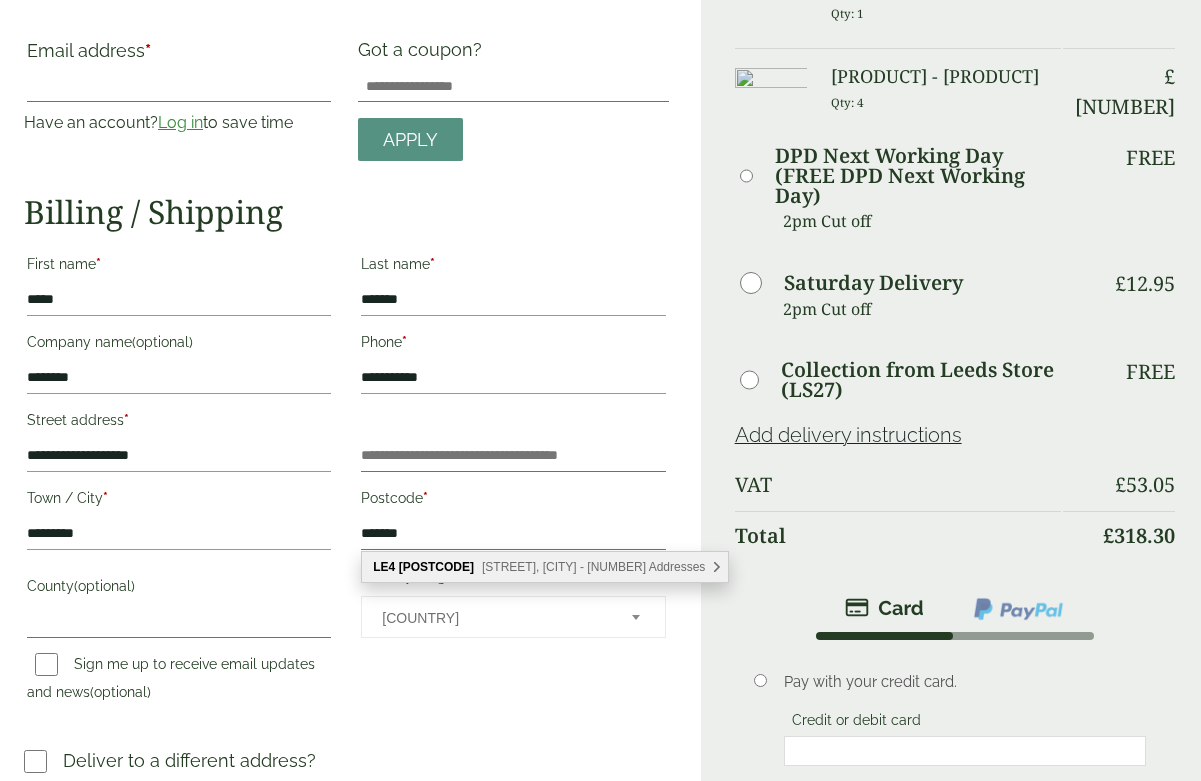 click on "[POSTCODE] [STREET], [CITY] - [NUMBER] Addresses" at bounding box center (545, 567) 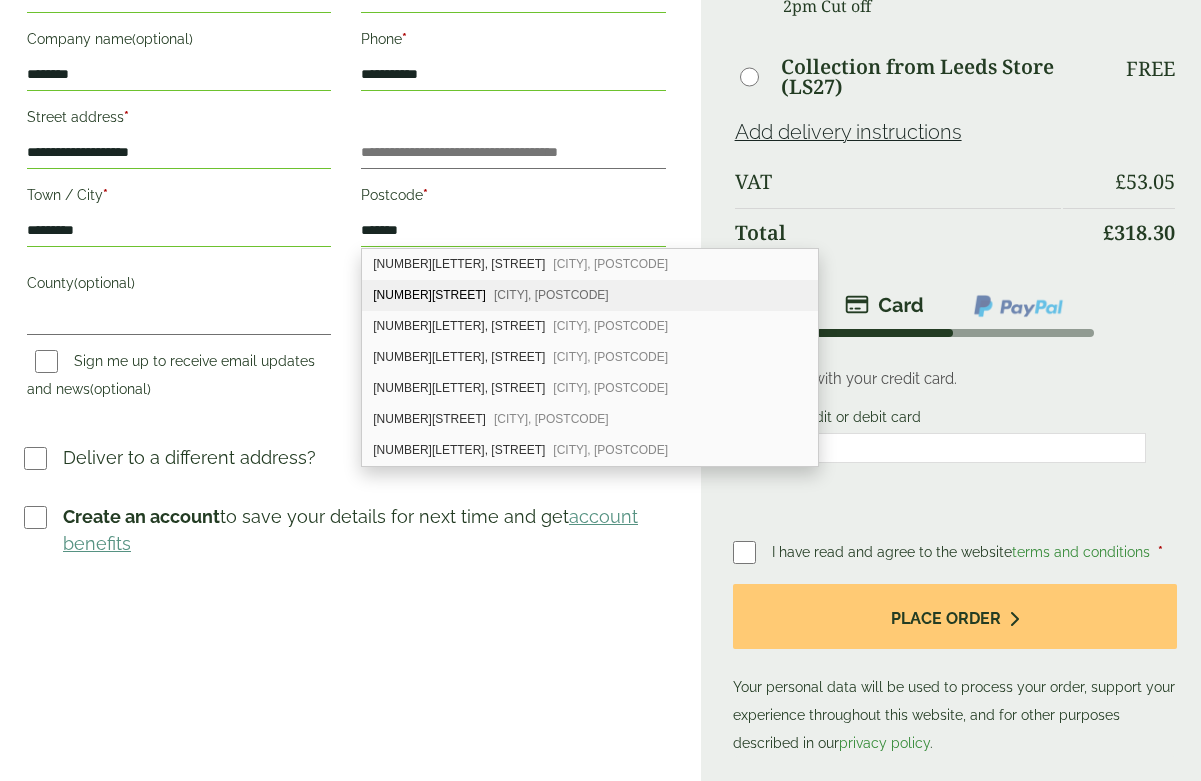 scroll, scrollTop: 482, scrollLeft: 0, axis: vertical 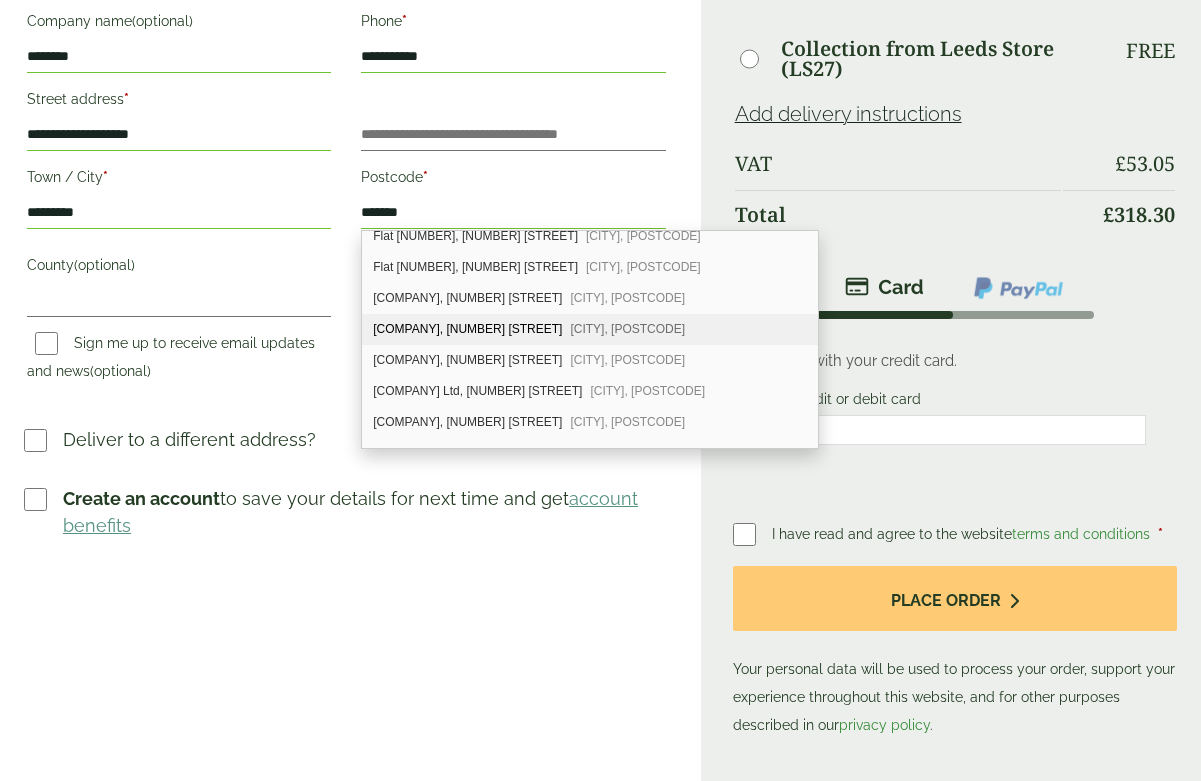 click on "[CITY], [POSTCODE]" at bounding box center (627, 329) 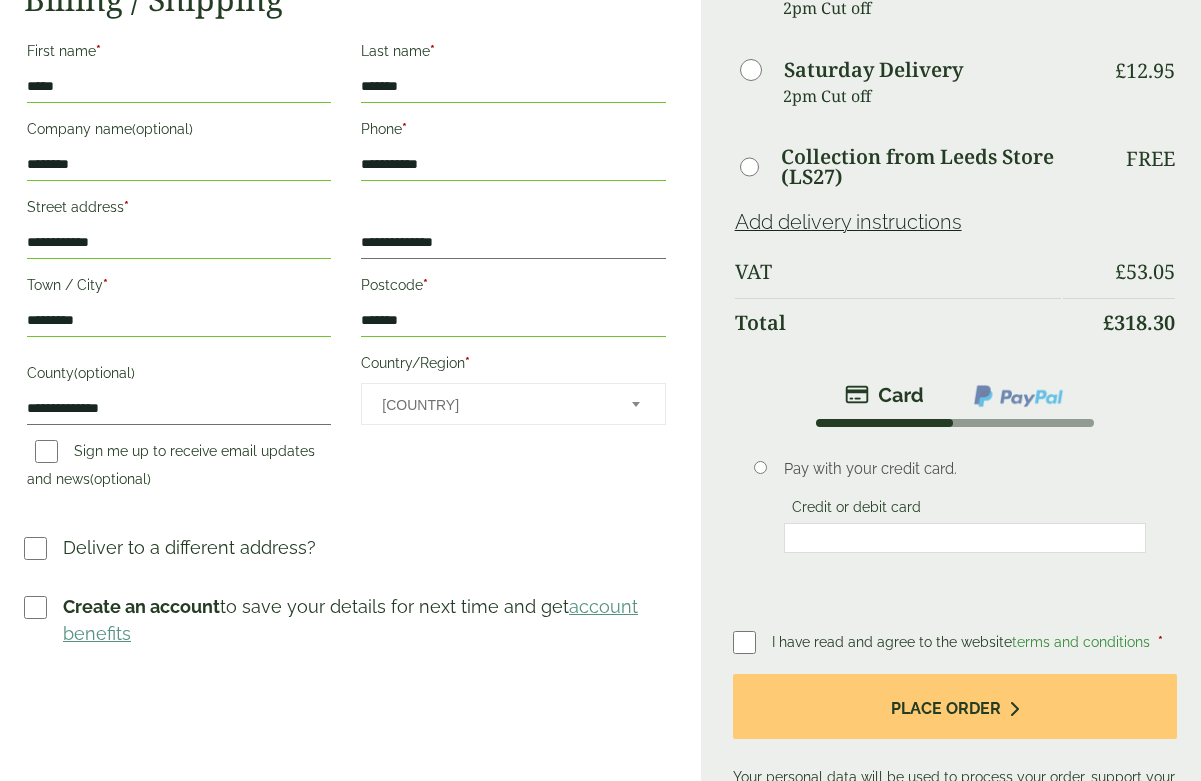 scroll, scrollTop: 329, scrollLeft: 0, axis: vertical 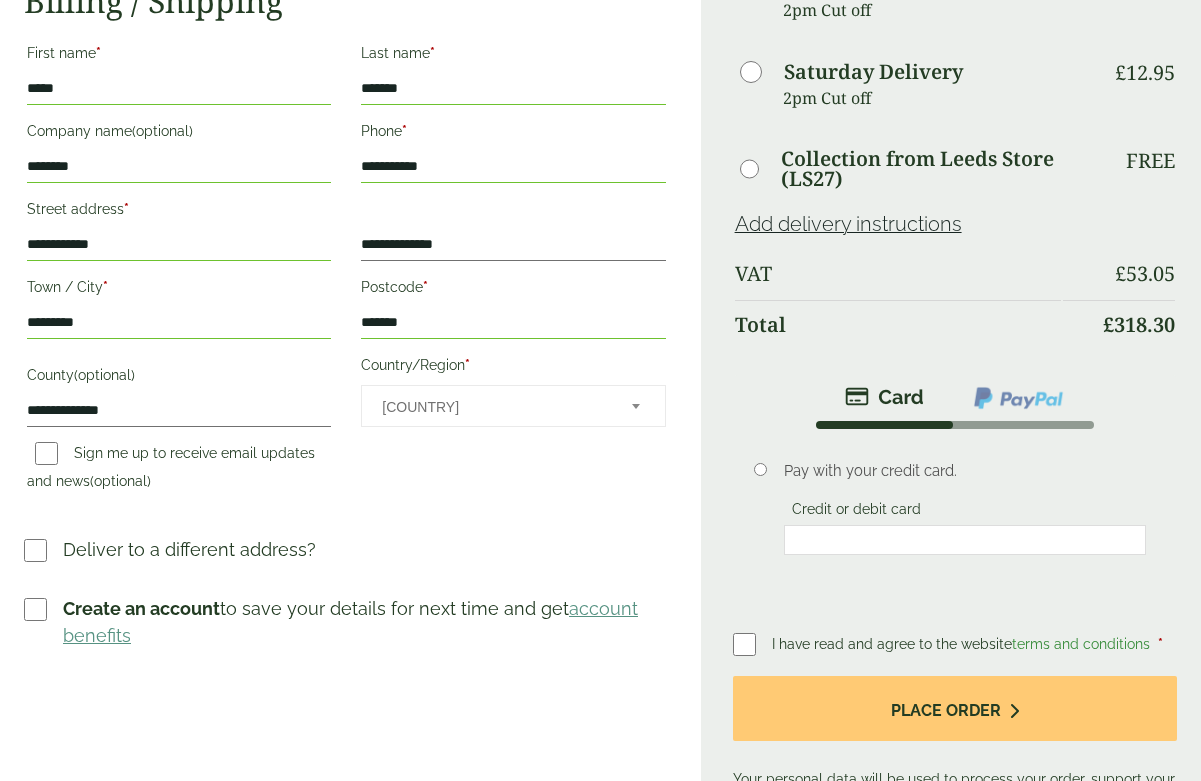drag, startPoint x: 147, startPoint y: 248, endPoint x: -17, endPoint y: 246, distance: 164.01219 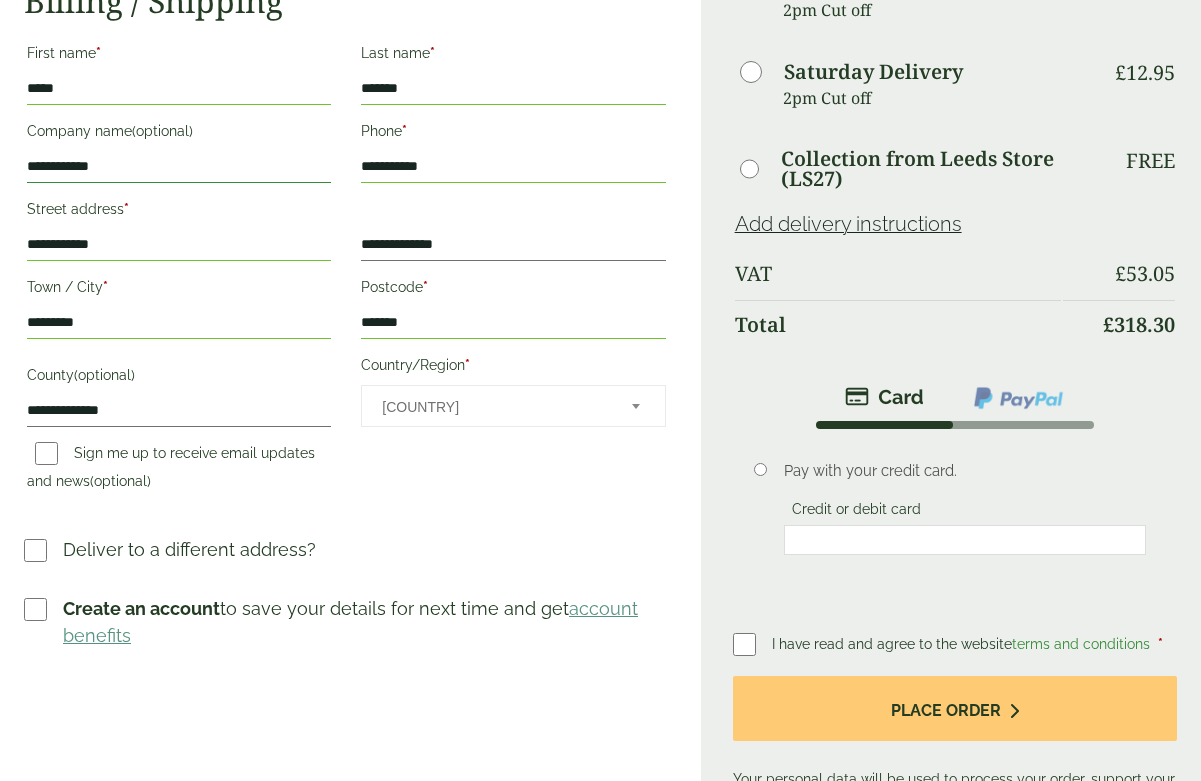 type on "**********" 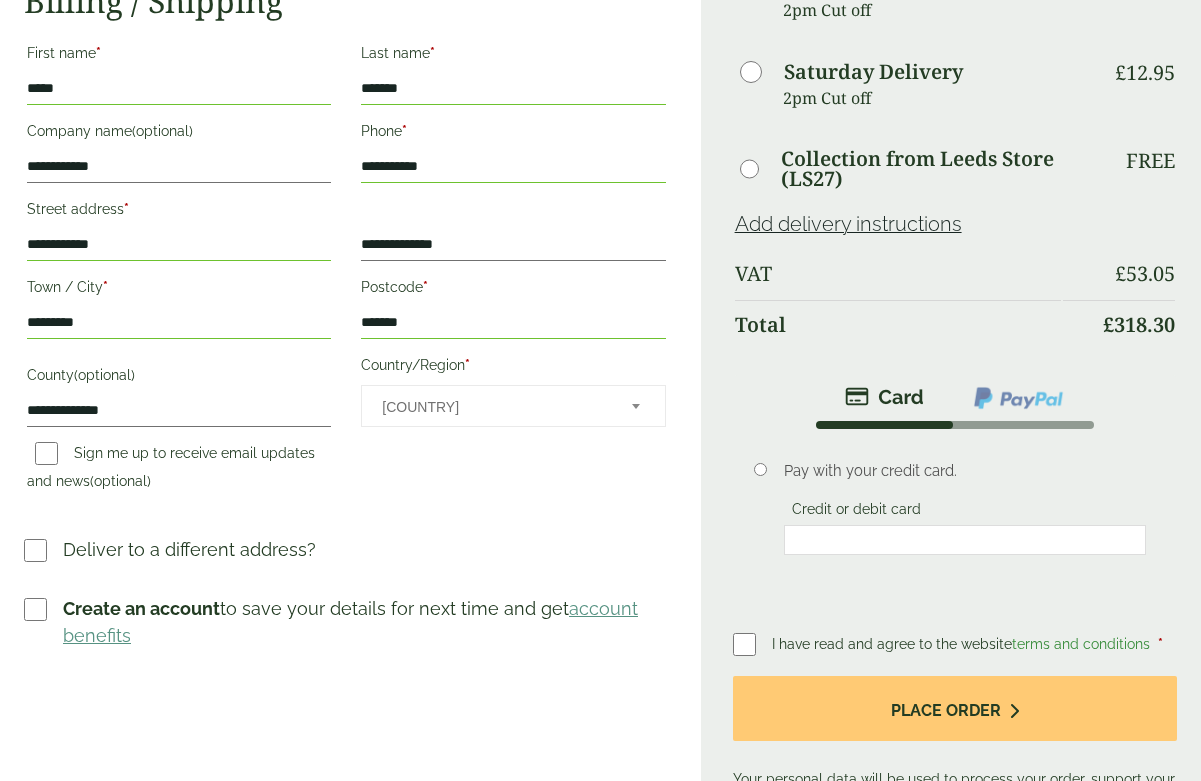 click on "**********" at bounding box center [179, 245] 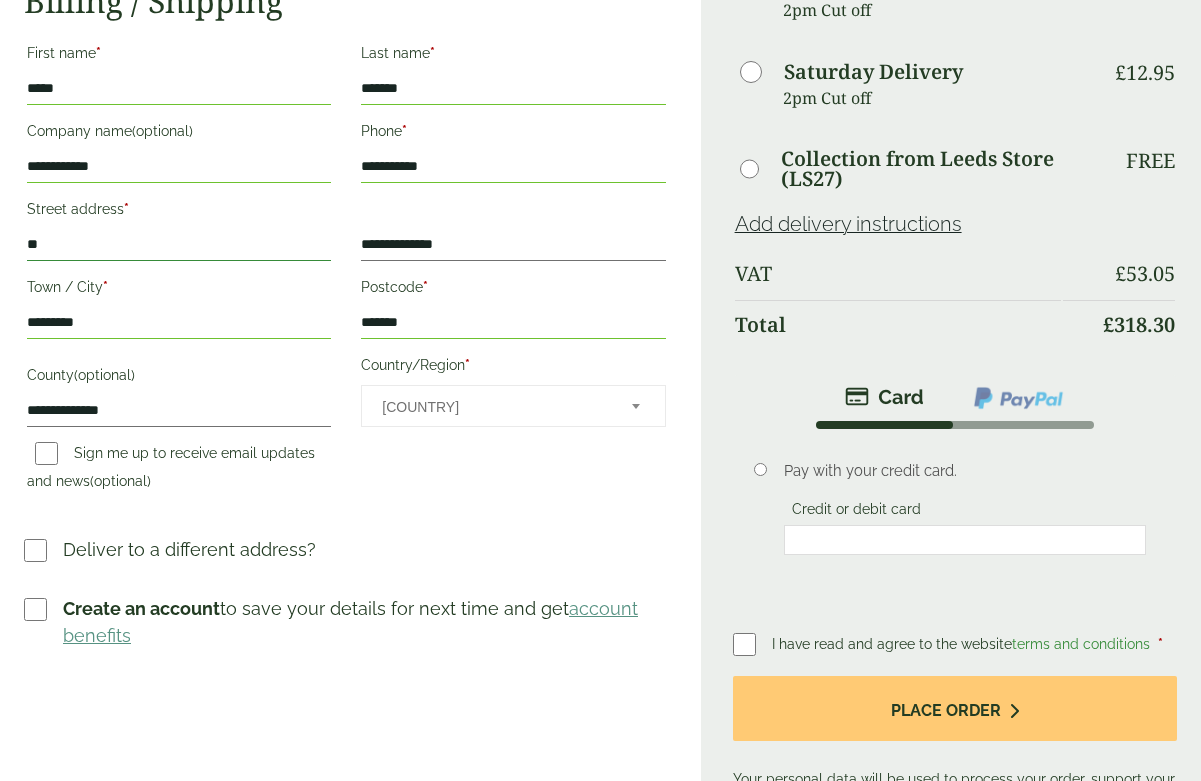 type on "*" 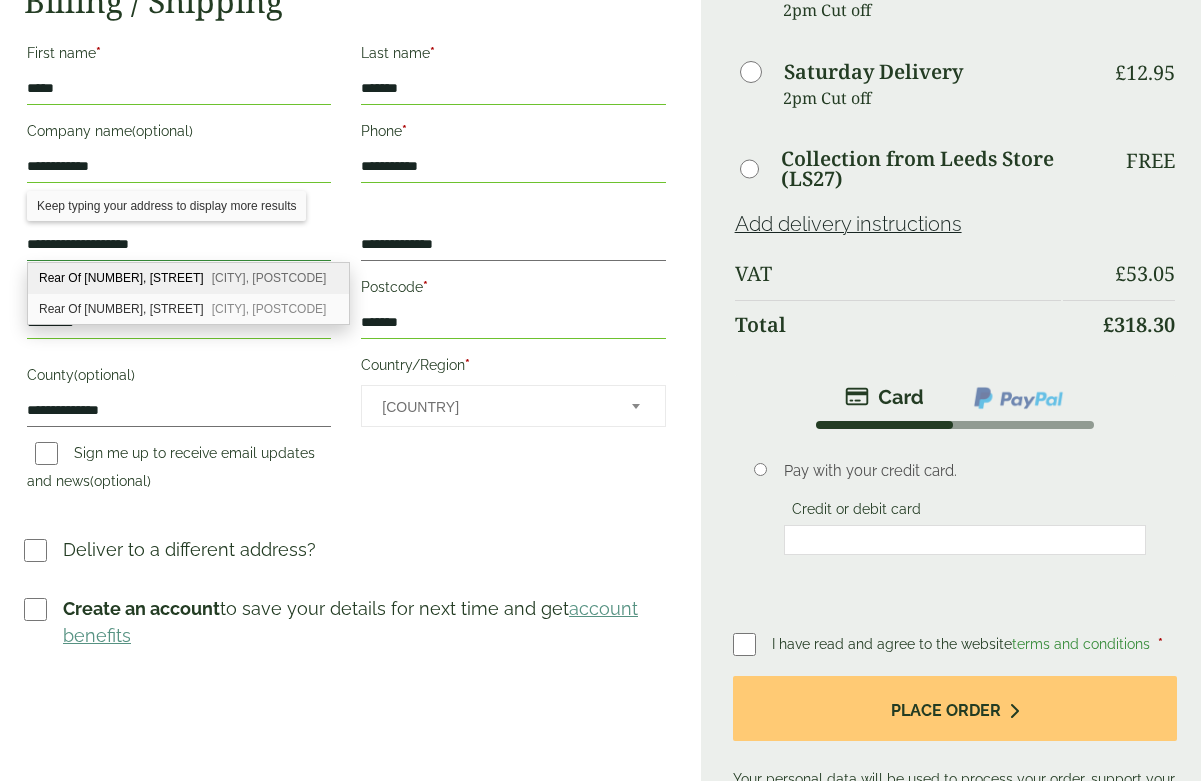 type on "**********" 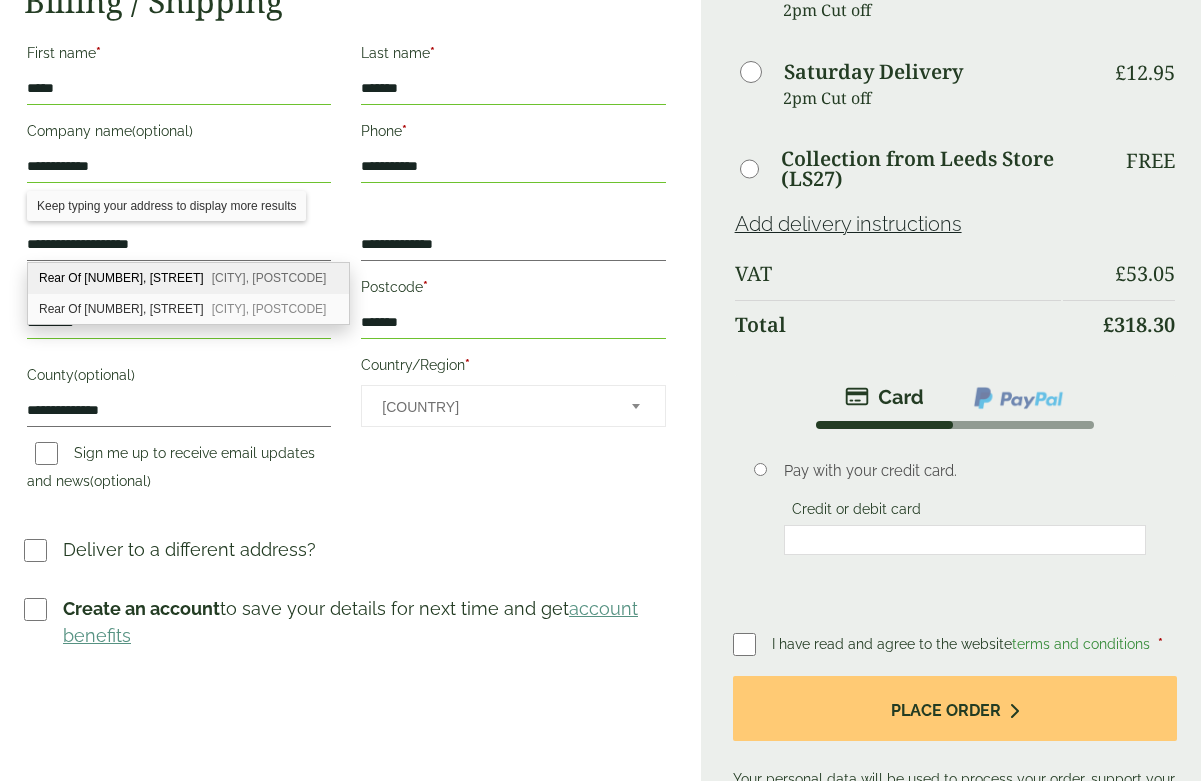 click on "First name  * [LAST NAME]
Last name  * [LAST NAME]
Company name  (optional) [COMPANY NAME]
Phone  * [PHONE]
Street address  * [STREET ADDRESS]
(optional) [STREET ADDRESS]" at bounding box center [346, 270] 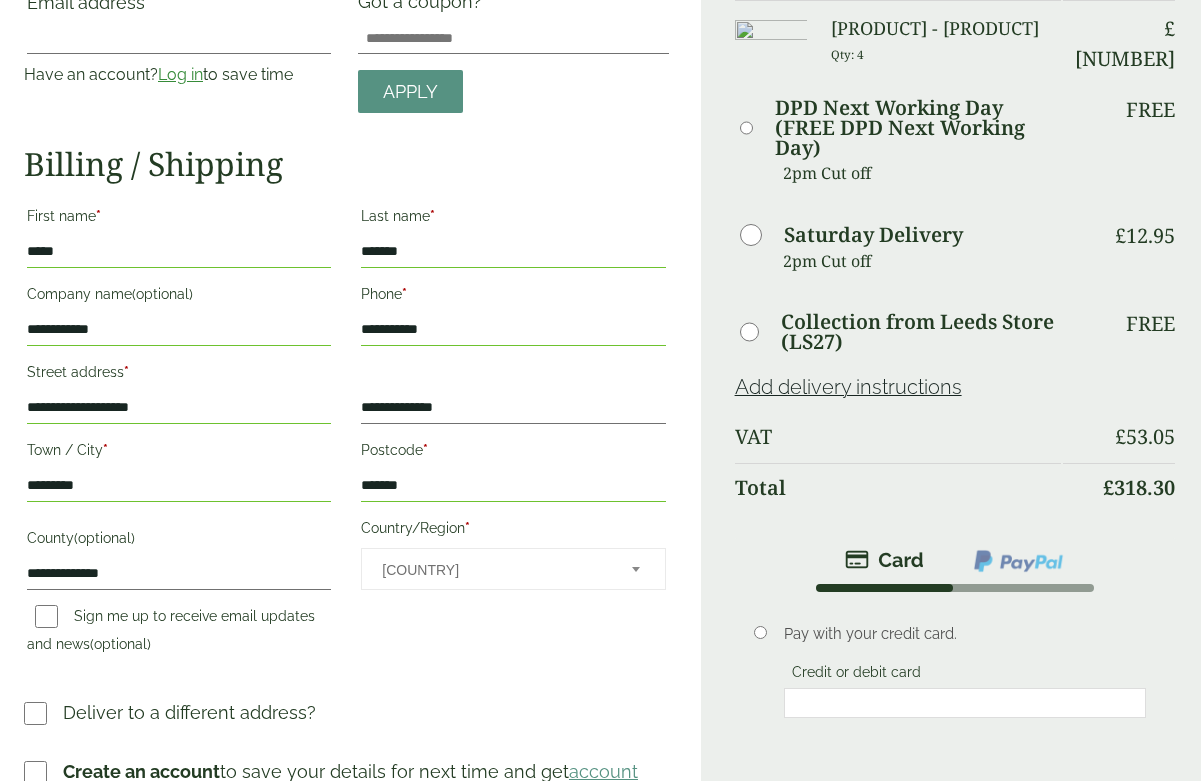 scroll, scrollTop: 0, scrollLeft: 0, axis: both 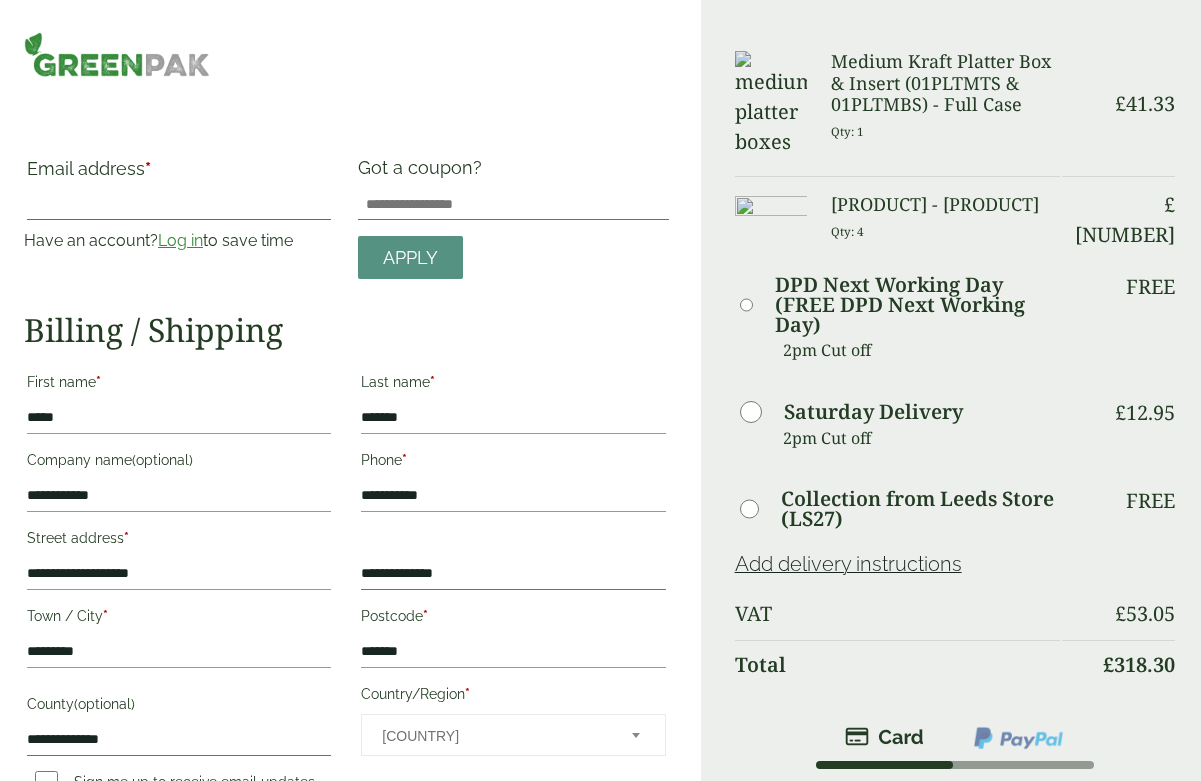 click on "Email address  *" at bounding box center (179, 204) 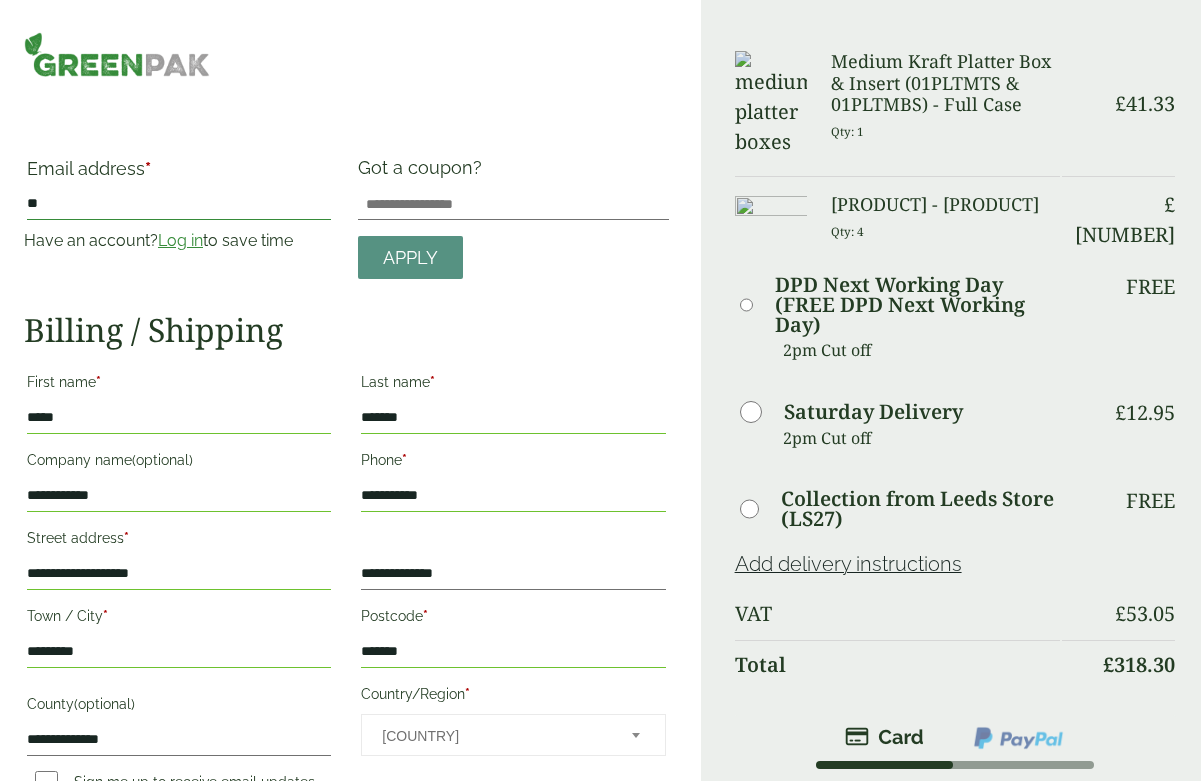 type on "*" 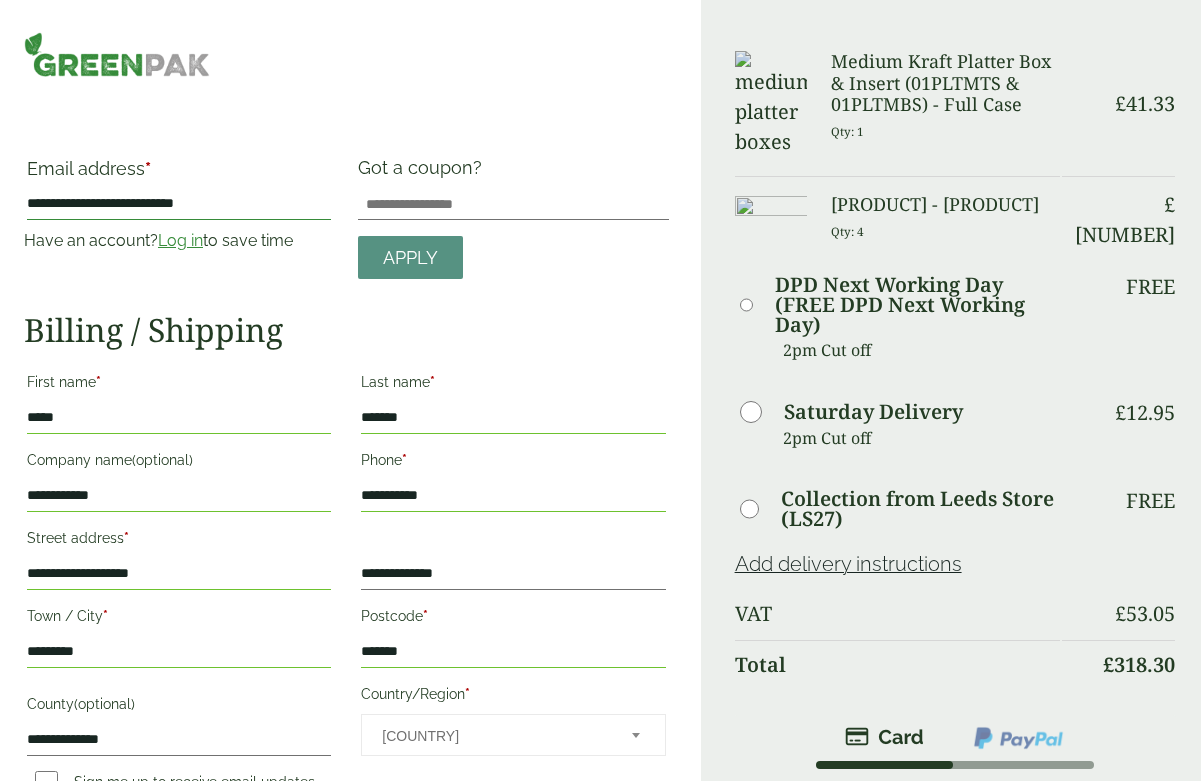 type on "**********" 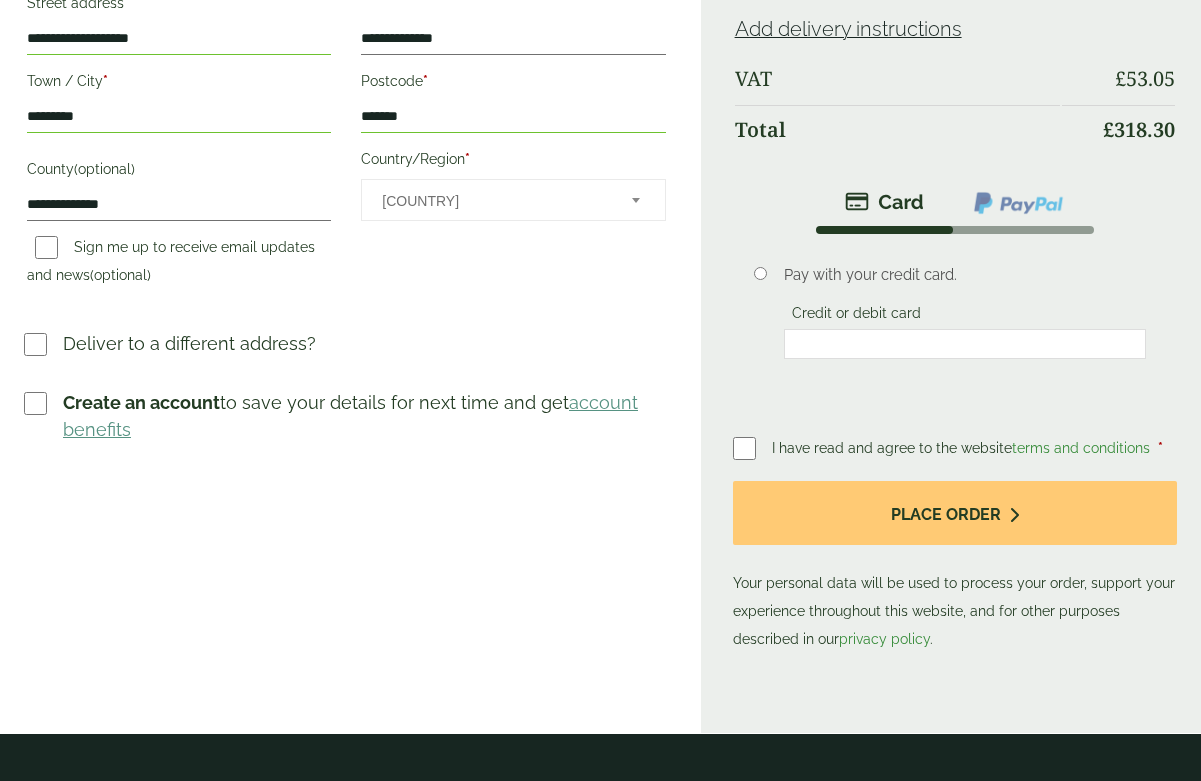 scroll, scrollTop: 540, scrollLeft: 0, axis: vertical 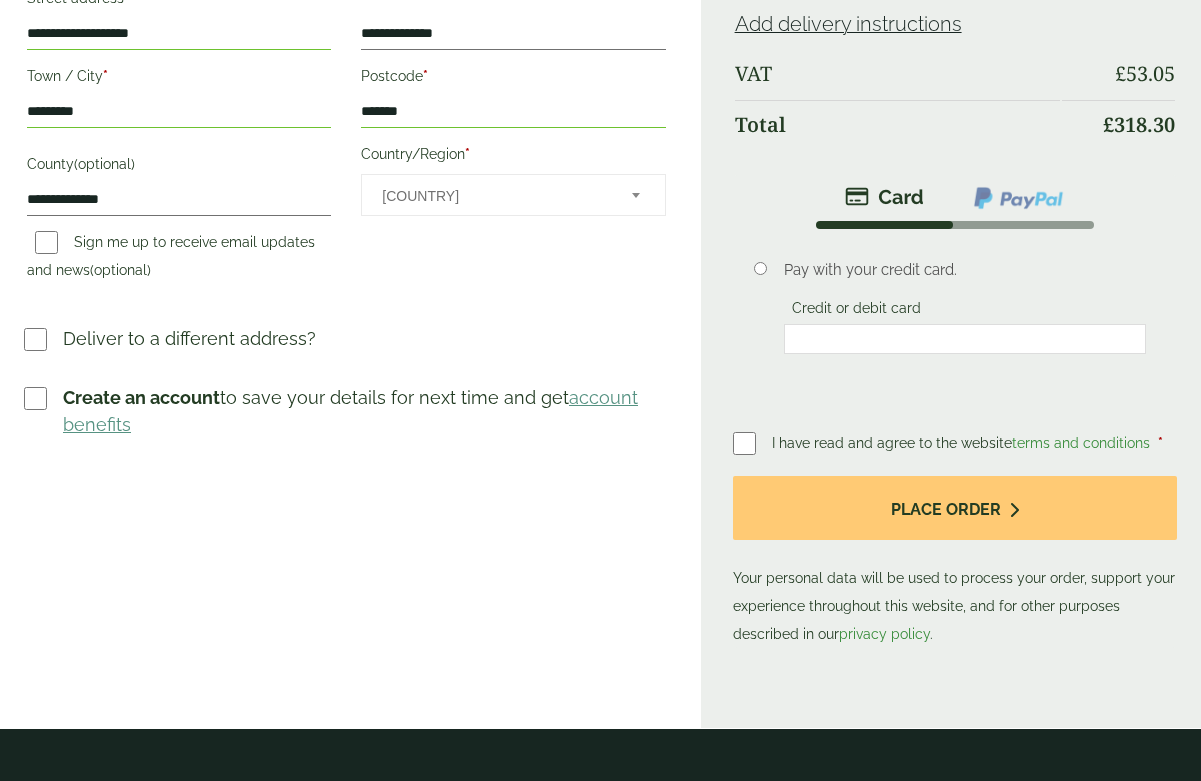 click on "Pay with your credit card.
Credit or debit card
Save payment information to my account for future purchases." at bounding box center [955, 317] 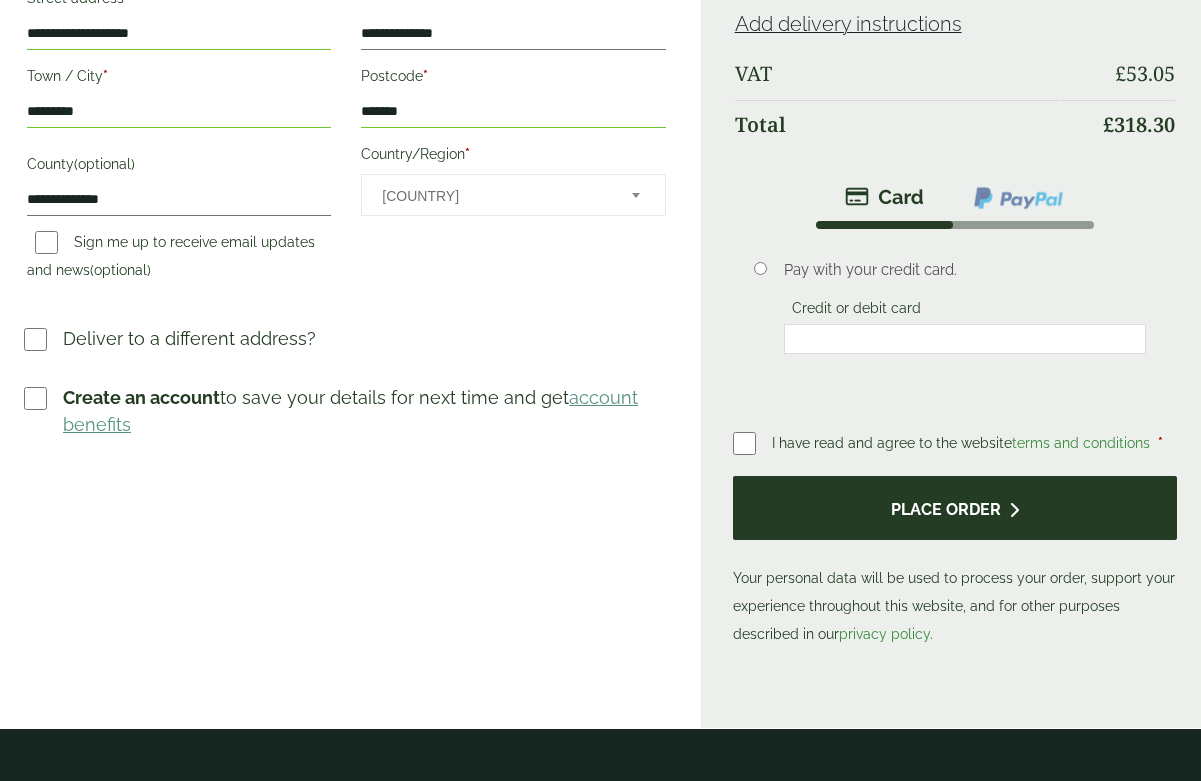 click on "Place order" at bounding box center (955, 508) 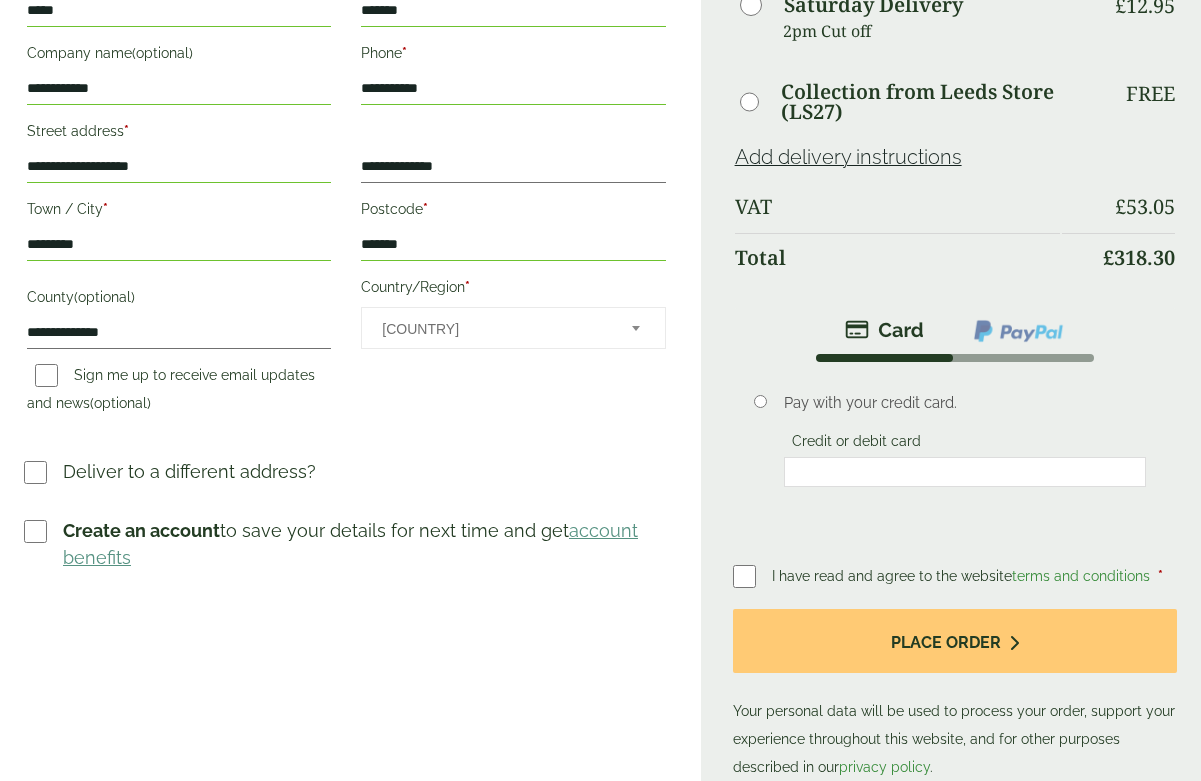 scroll, scrollTop: 494, scrollLeft: 0, axis: vertical 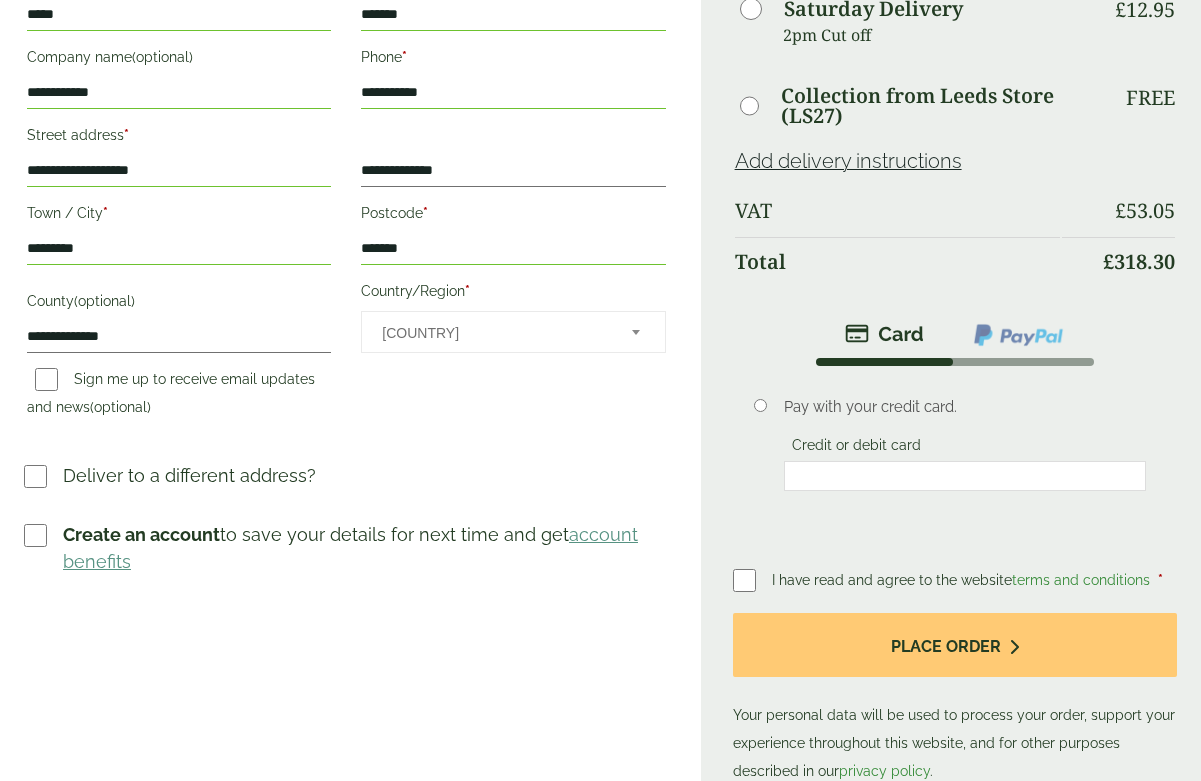 click on "Pay with your credit card.
Credit or debit card
Save payment information to my account for future purchases." at bounding box center [955, 454] 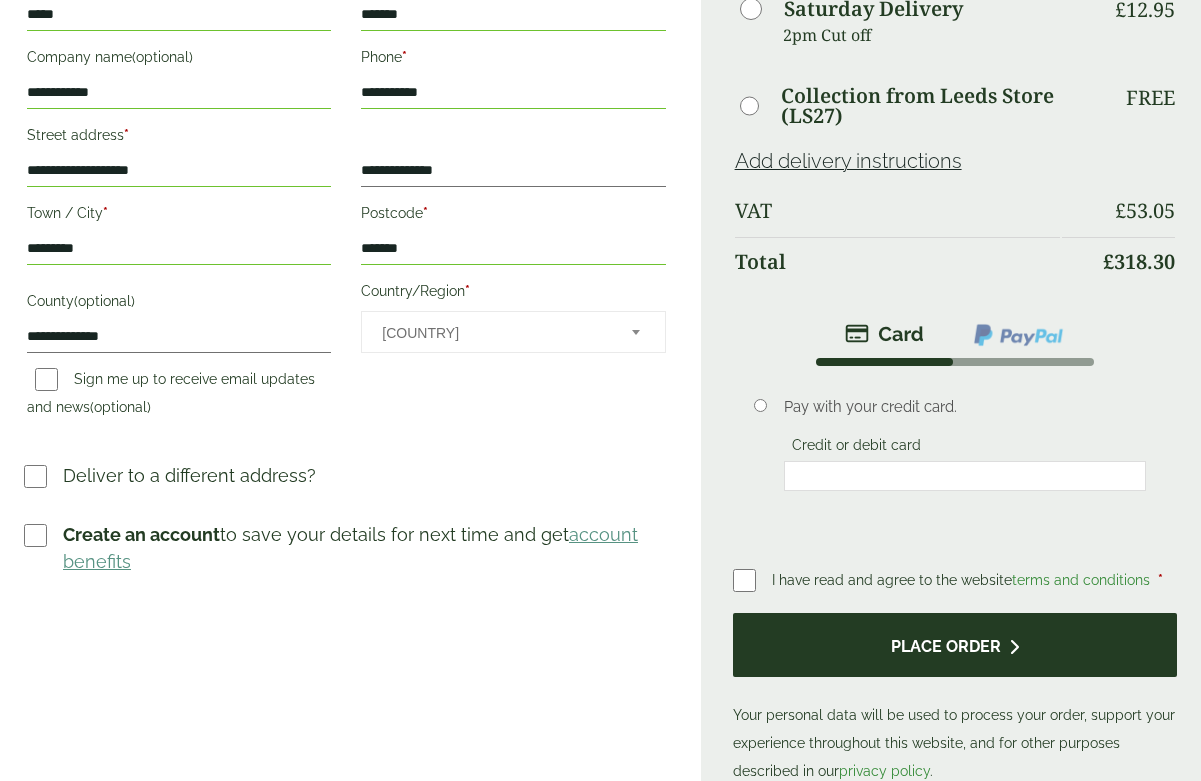 click on "Place order" at bounding box center (955, 645) 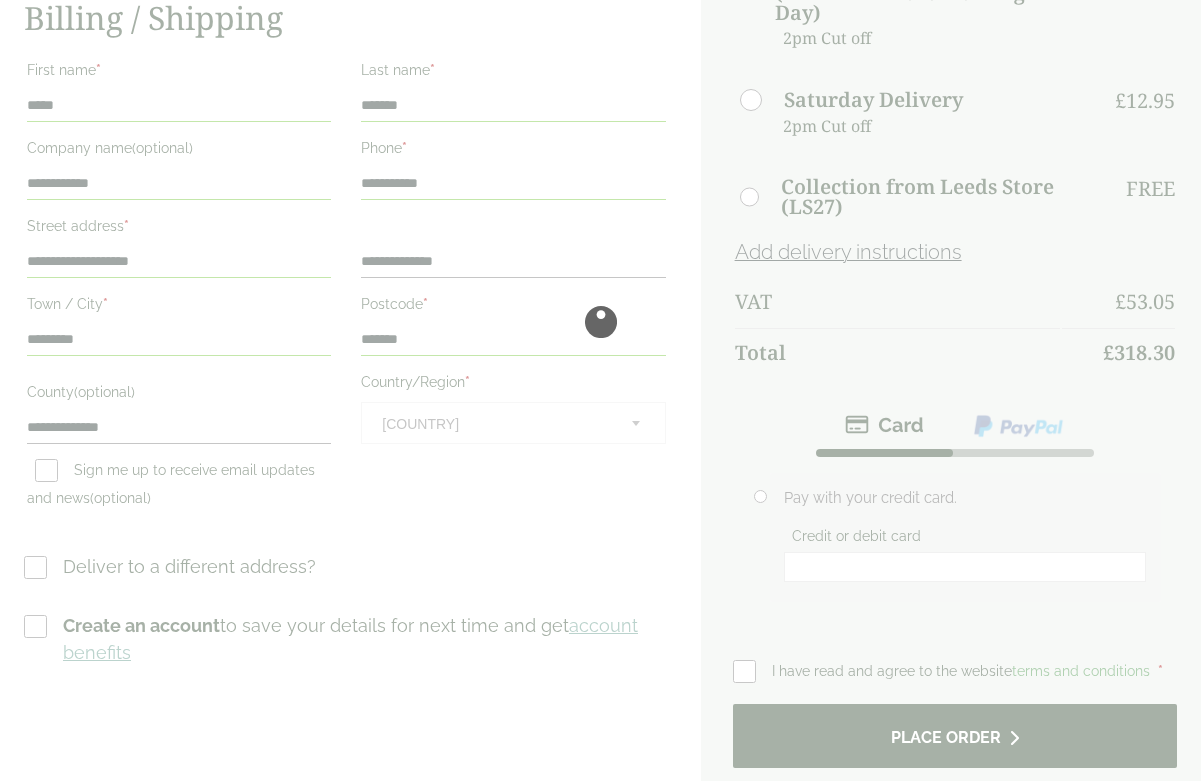 scroll, scrollTop: 0, scrollLeft: 0, axis: both 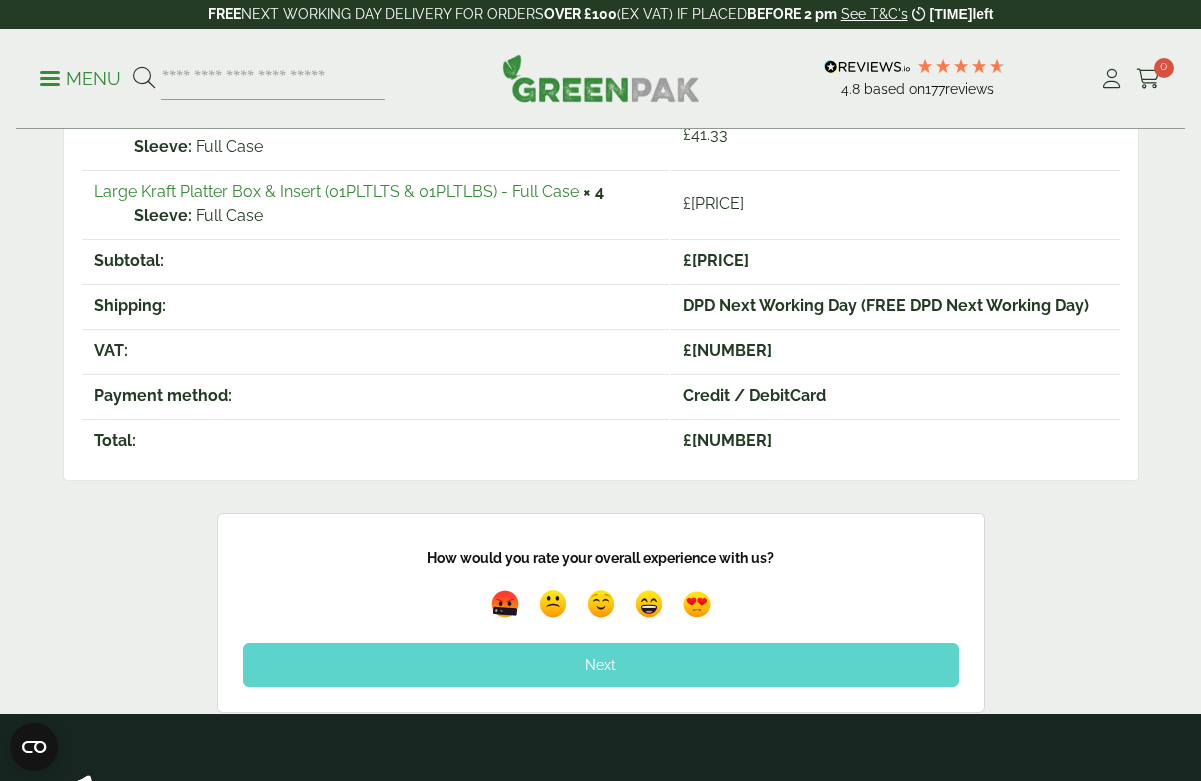 click on "Next" at bounding box center [601, 665] 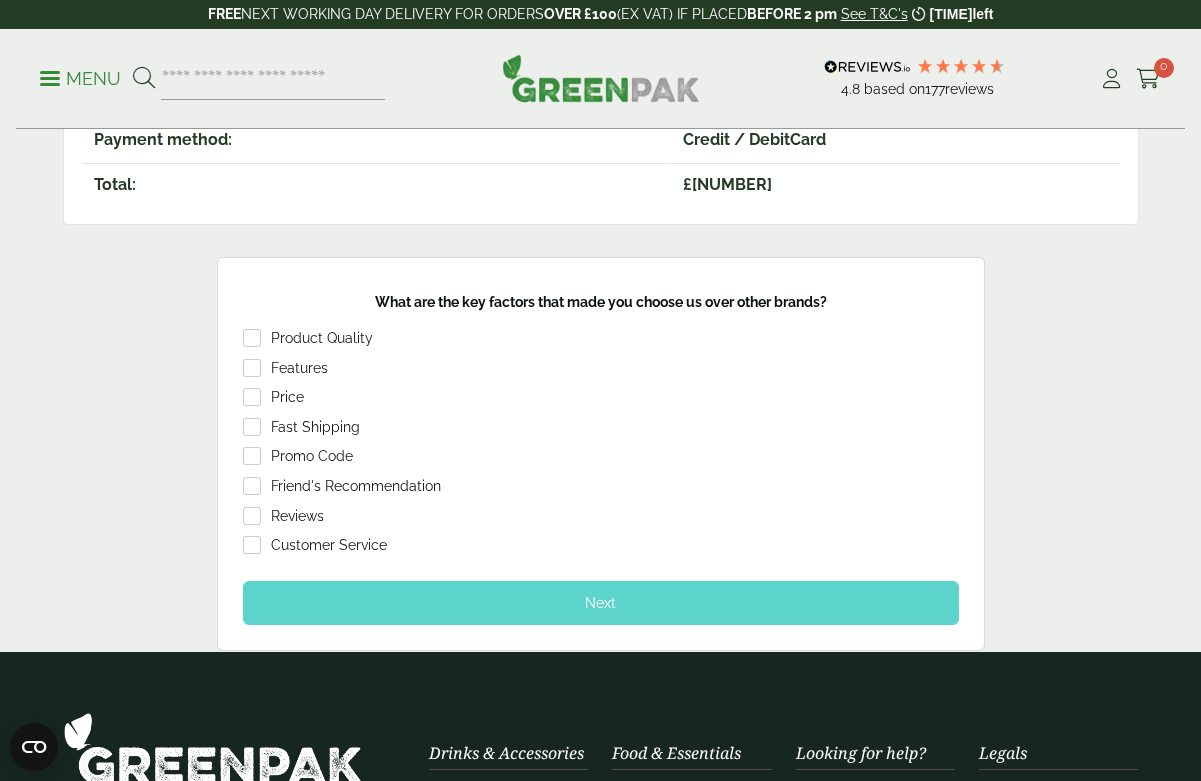 scroll, scrollTop: 707, scrollLeft: 0, axis: vertical 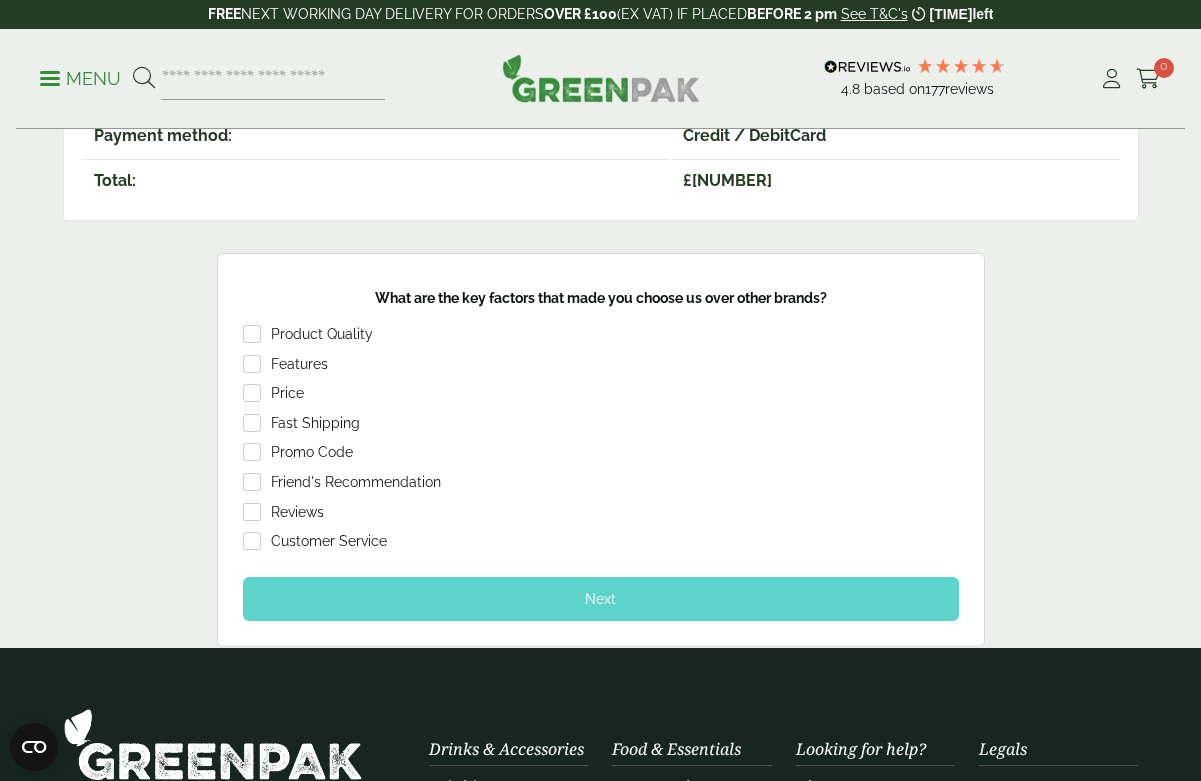 click on "Next" at bounding box center (601, 599) 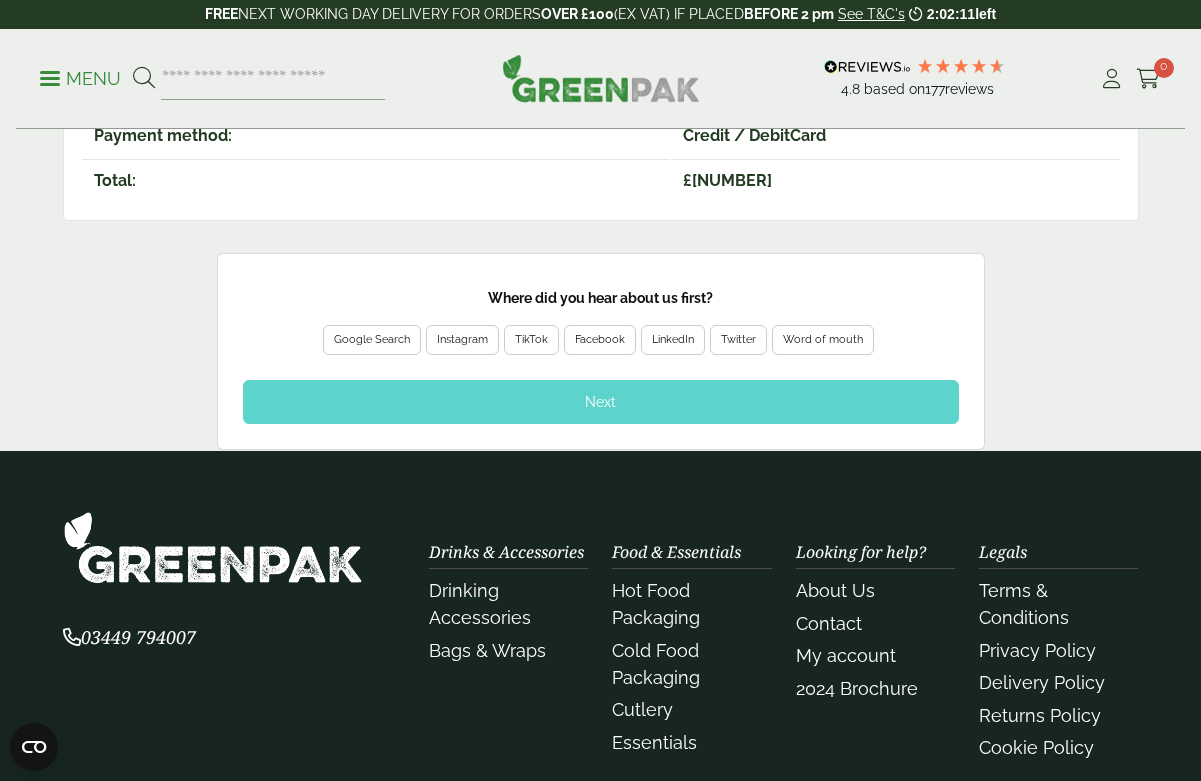 click on "Next" at bounding box center (601, 402) 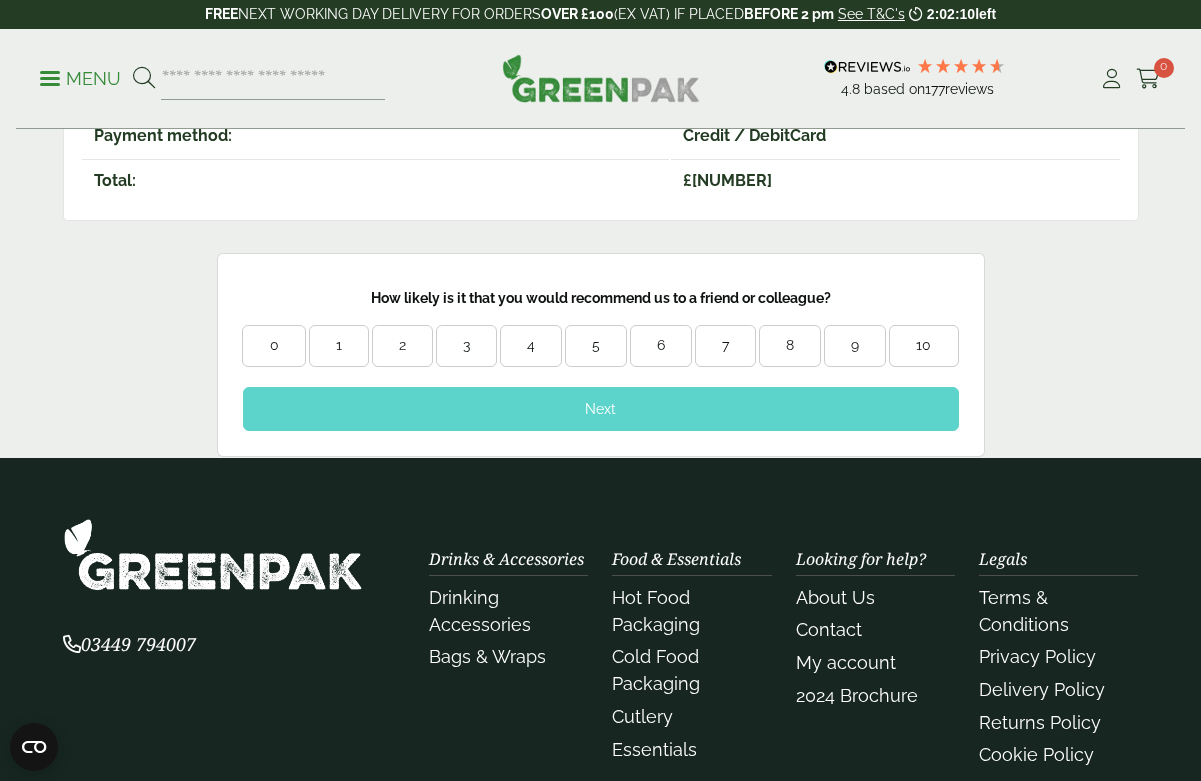 click on "Next" at bounding box center (601, 409) 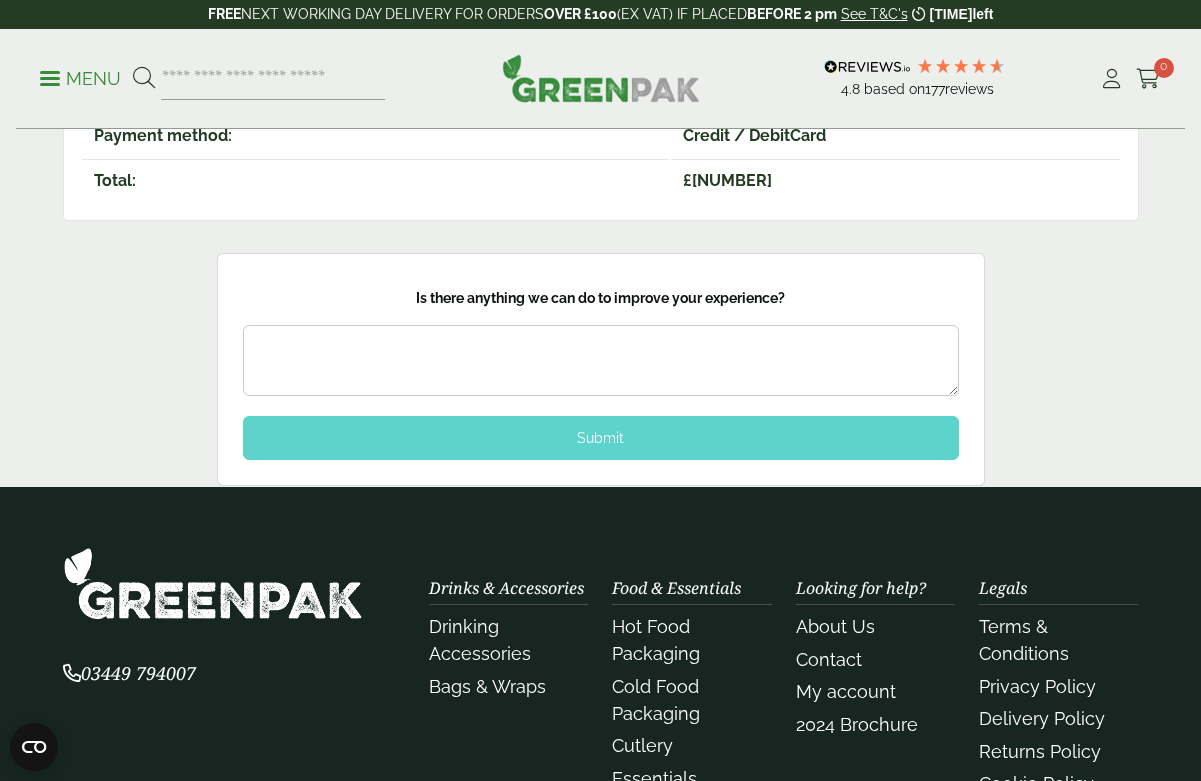 click on "Submit" at bounding box center (601, 438) 